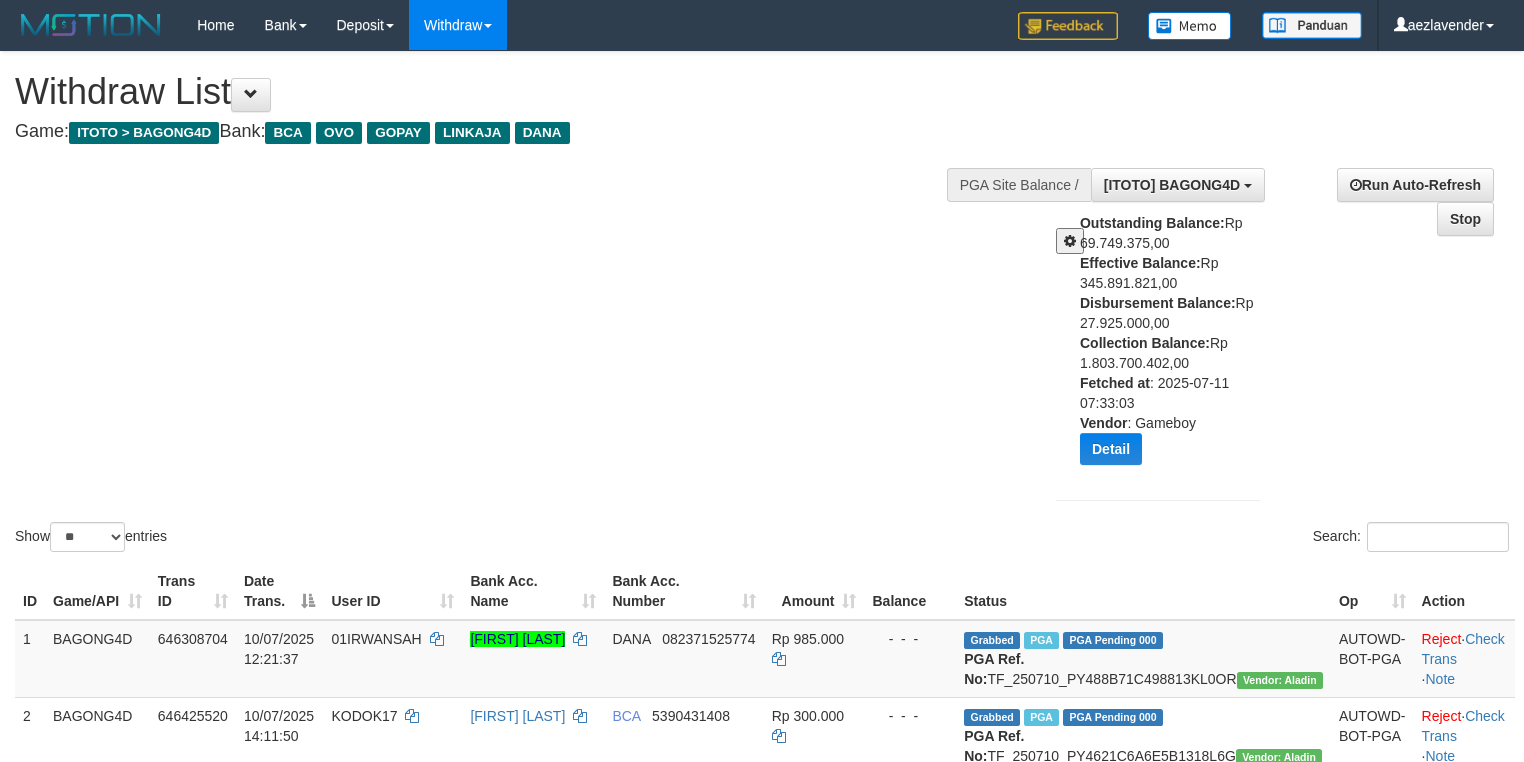 select on "**" 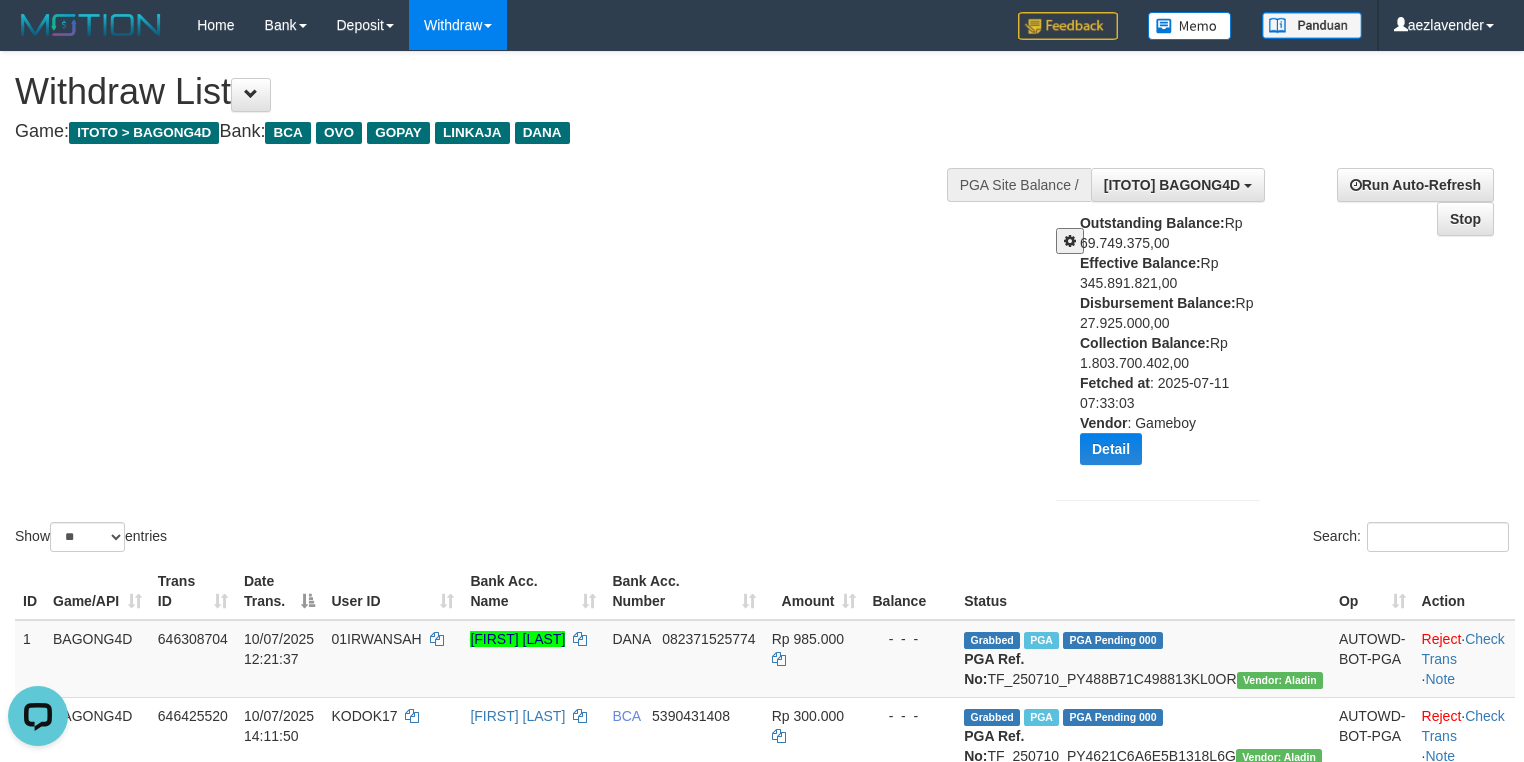 scroll, scrollTop: 0, scrollLeft: 0, axis: both 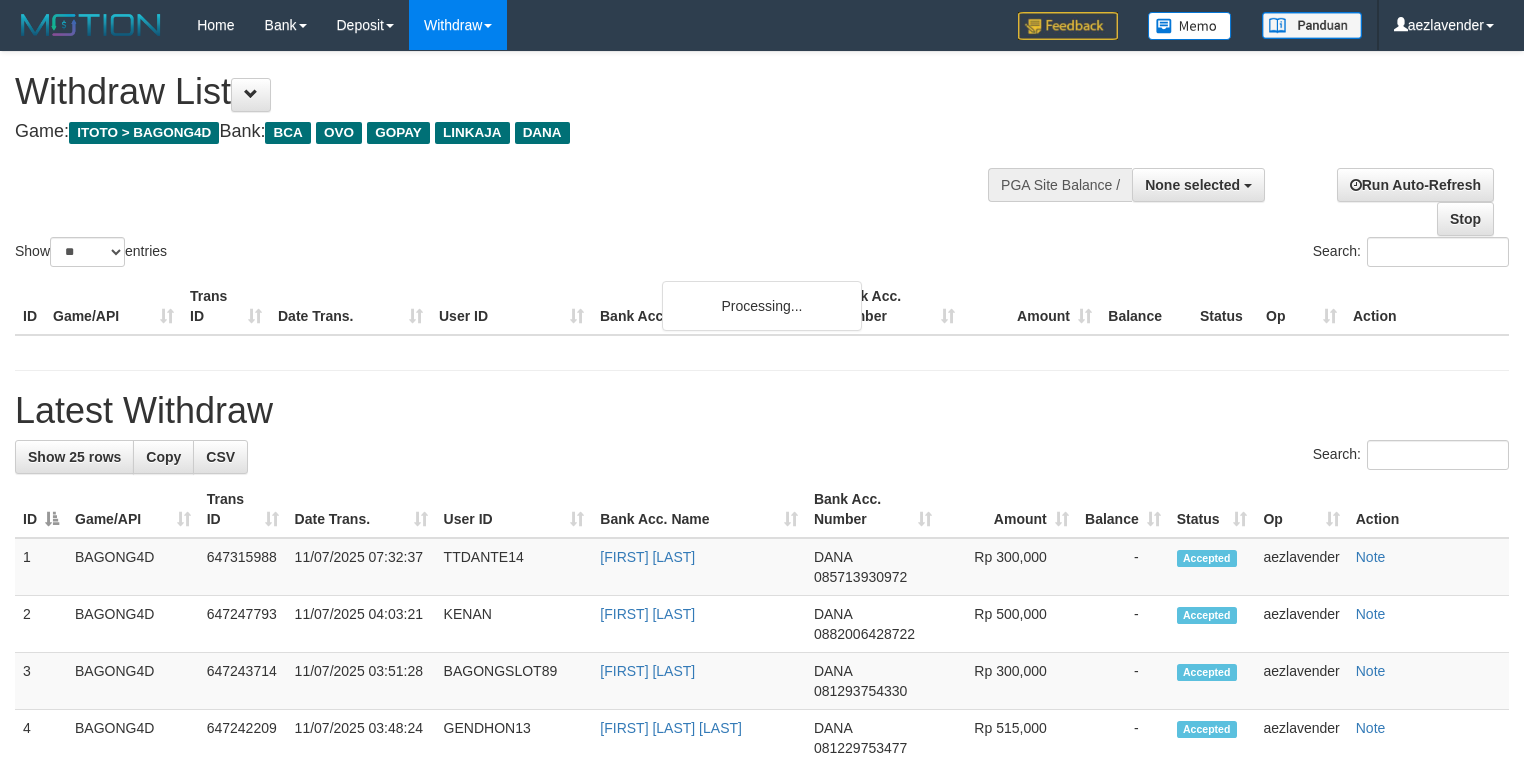 select 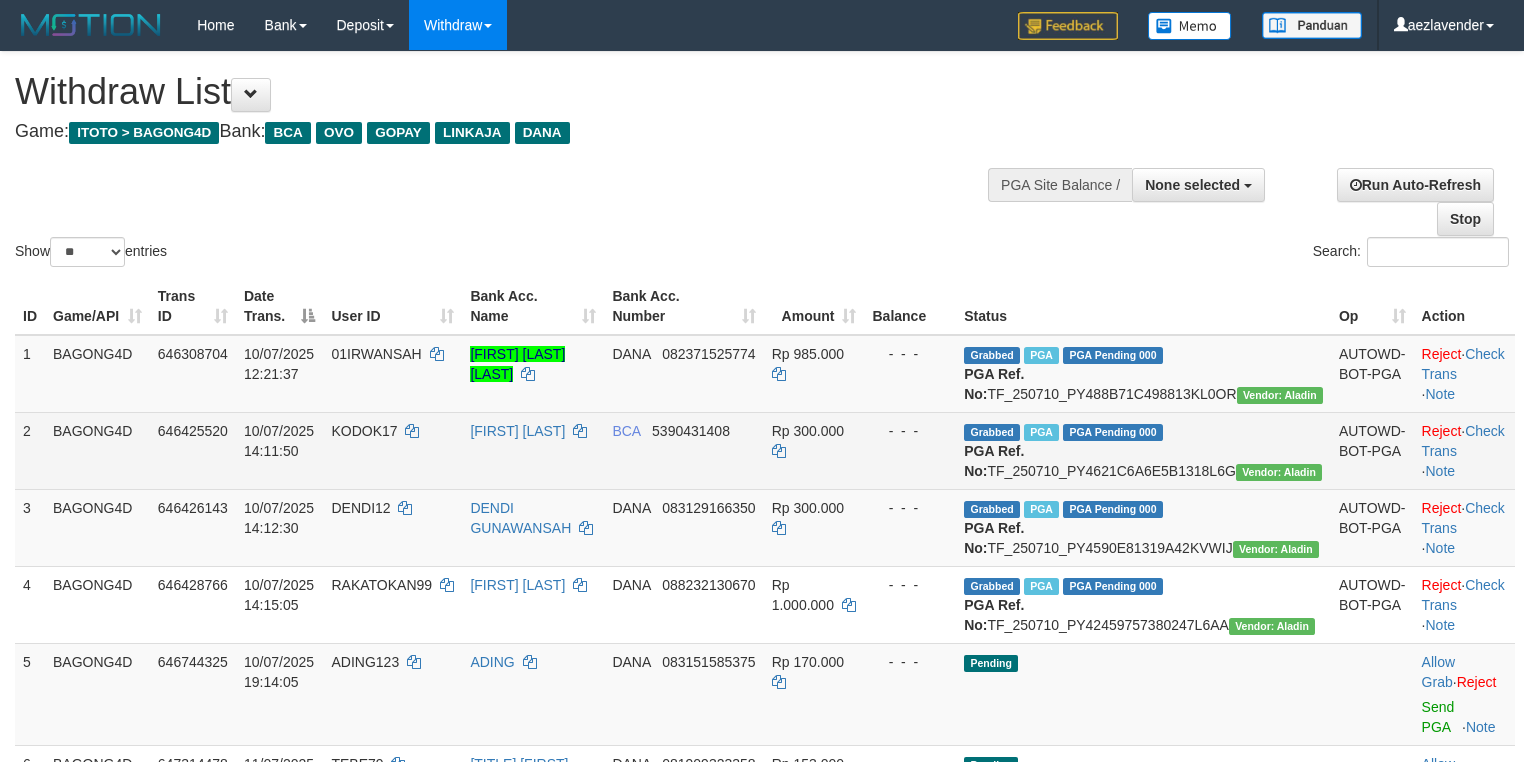 click on "[FIRST] [LAST]" at bounding box center (533, 450) 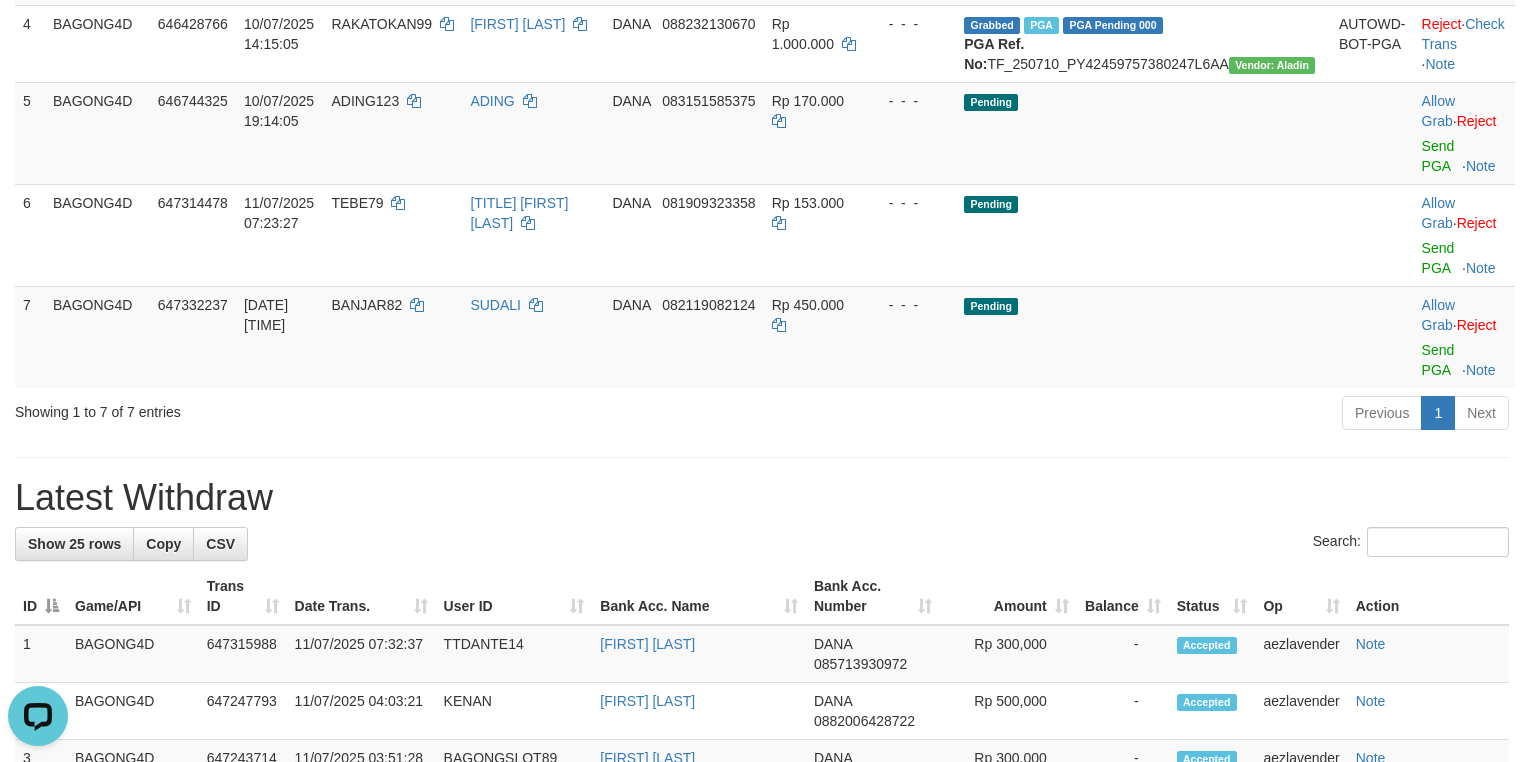 scroll, scrollTop: 0, scrollLeft: 0, axis: both 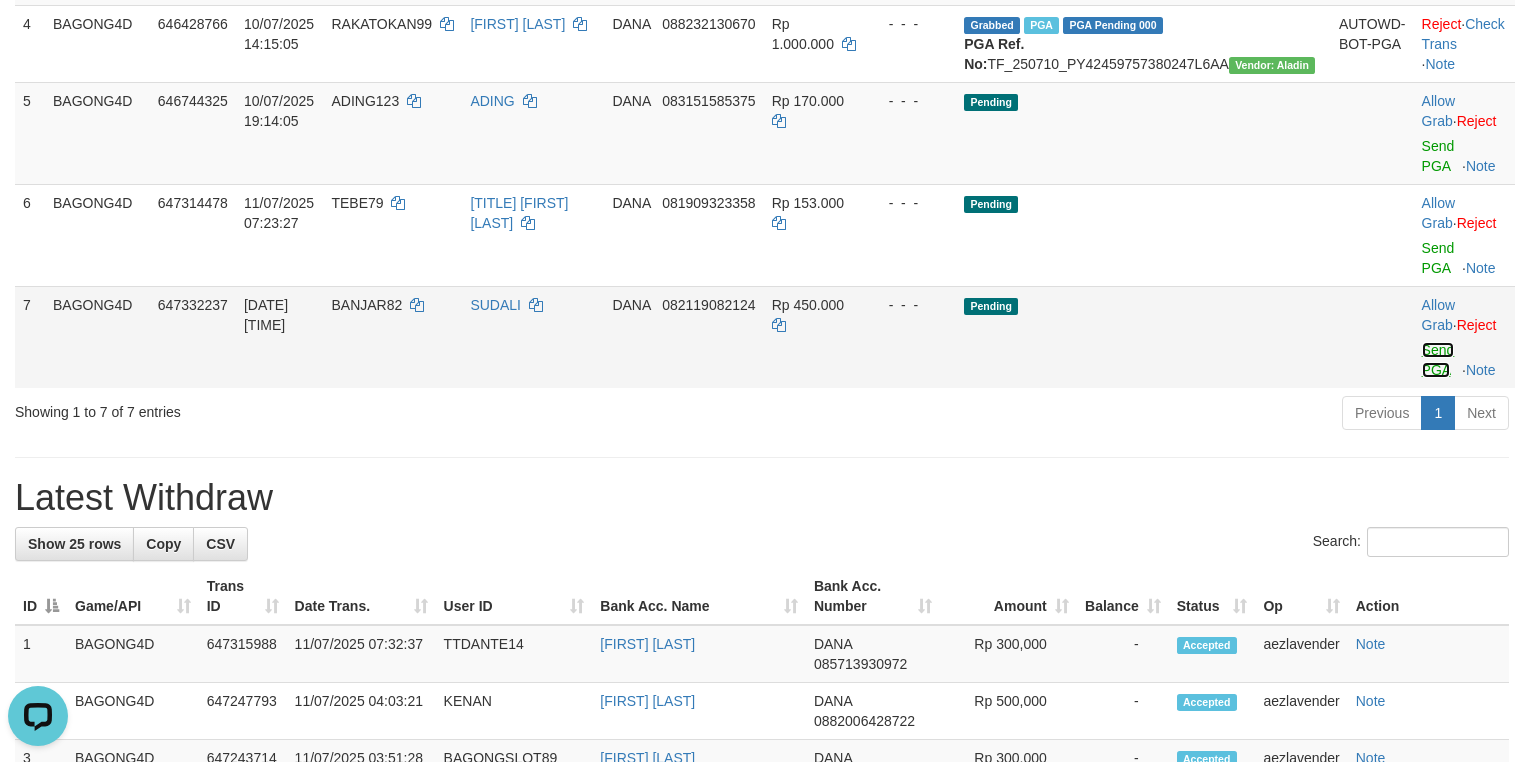 click on "Send PGA" at bounding box center [1438, 360] 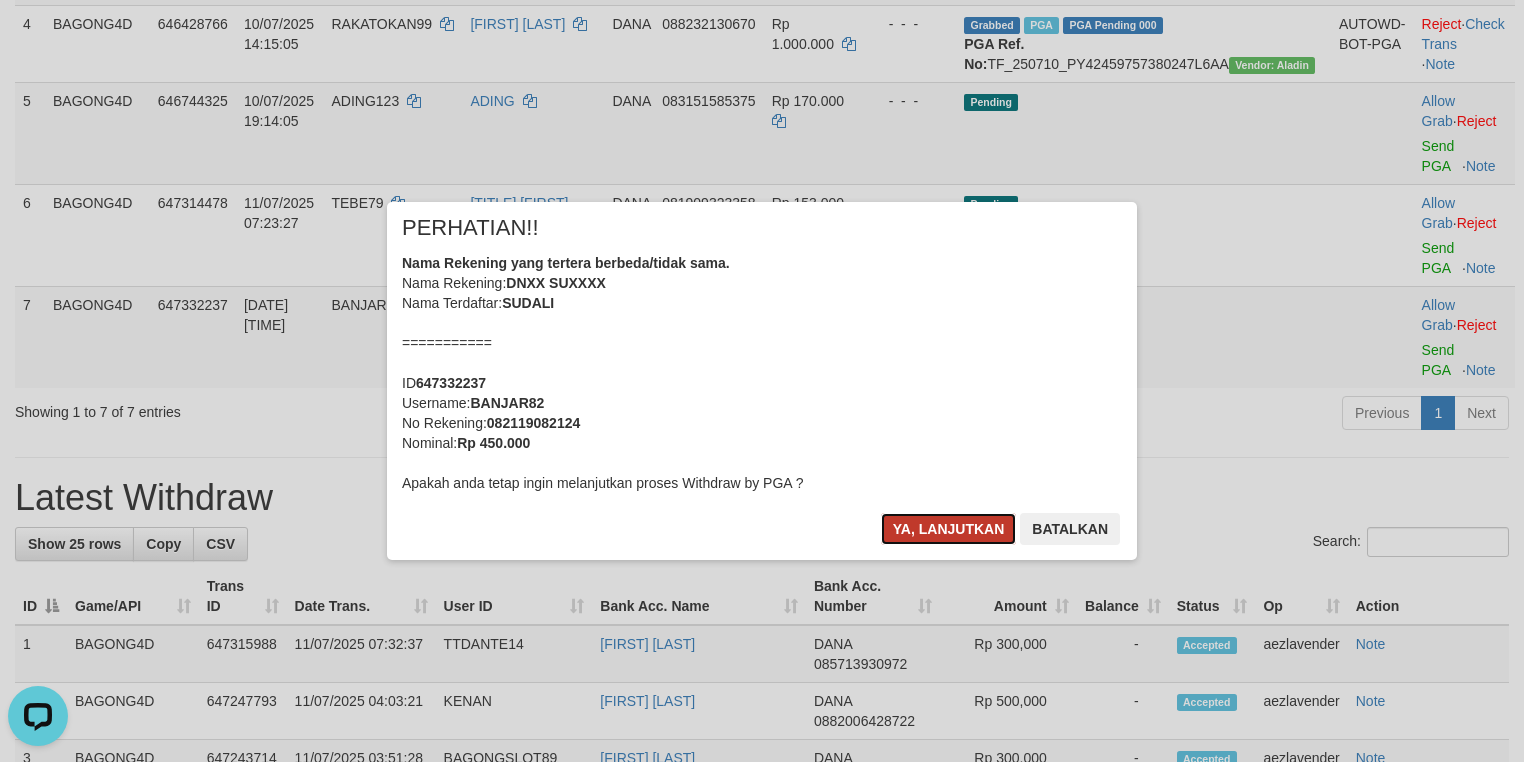 click on "Ya, lanjutkan" at bounding box center (949, 529) 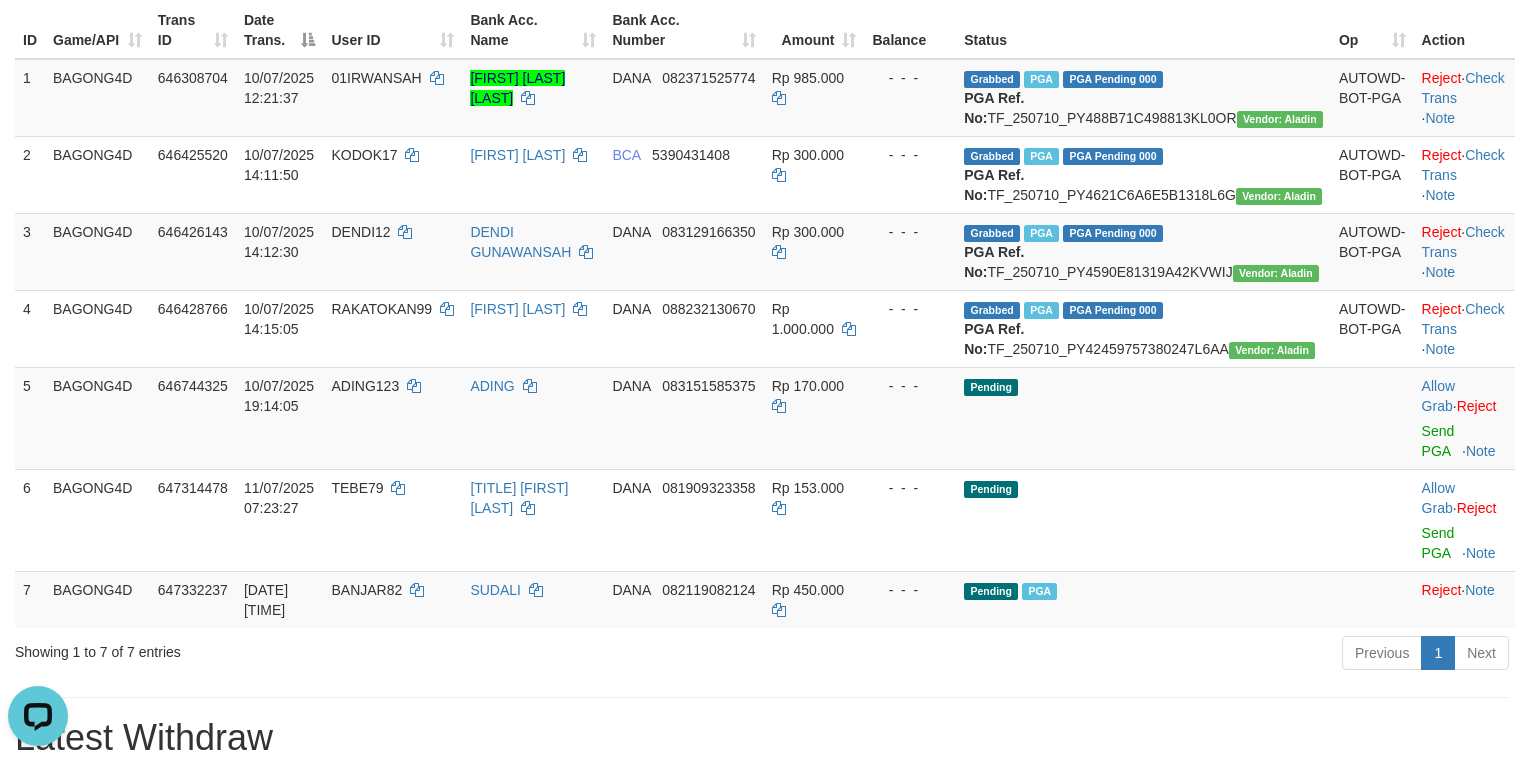 scroll, scrollTop: 28, scrollLeft: 0, axis: vertical 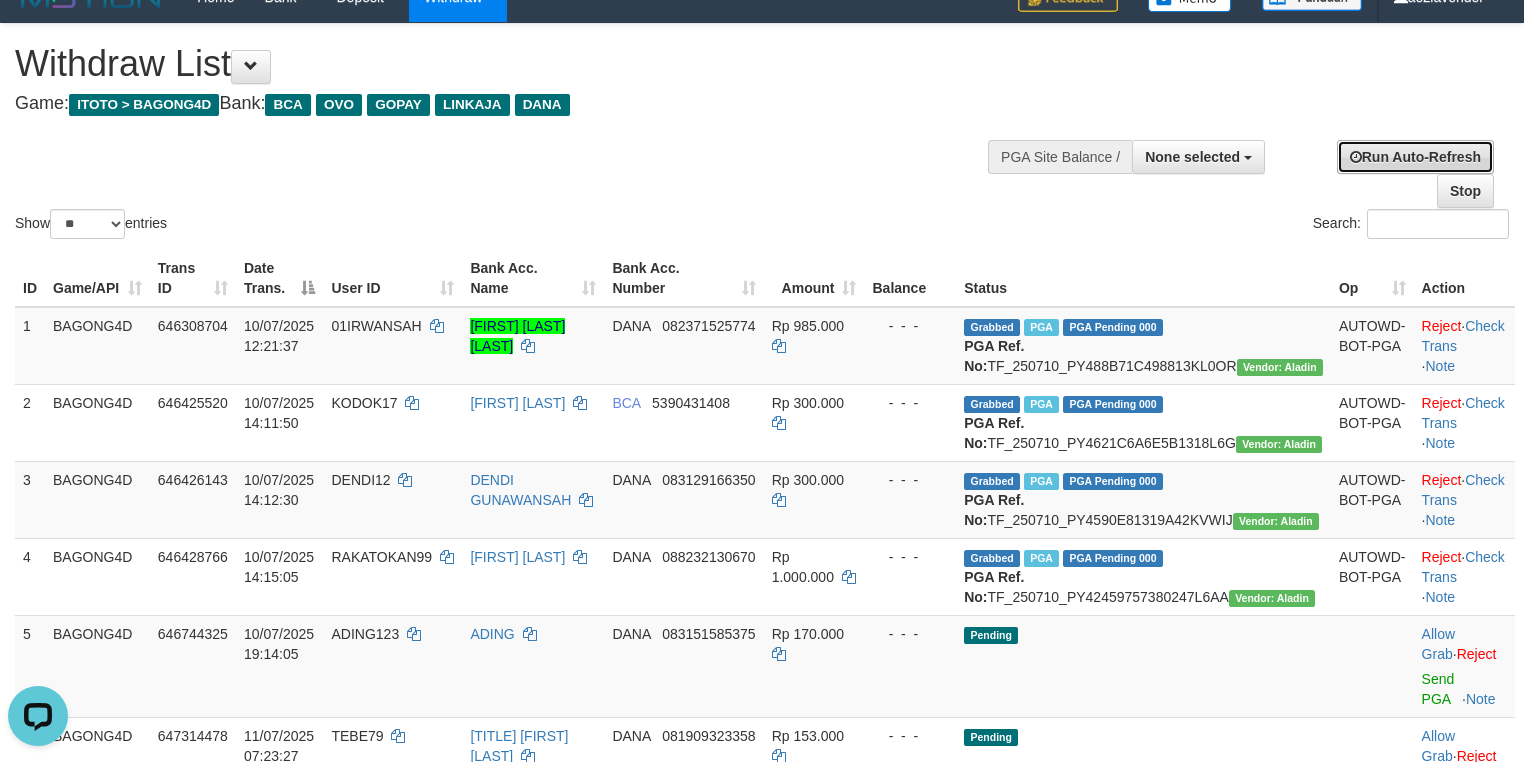 click on "Run Auto-Refresh" at bounding box center [1415, 157] 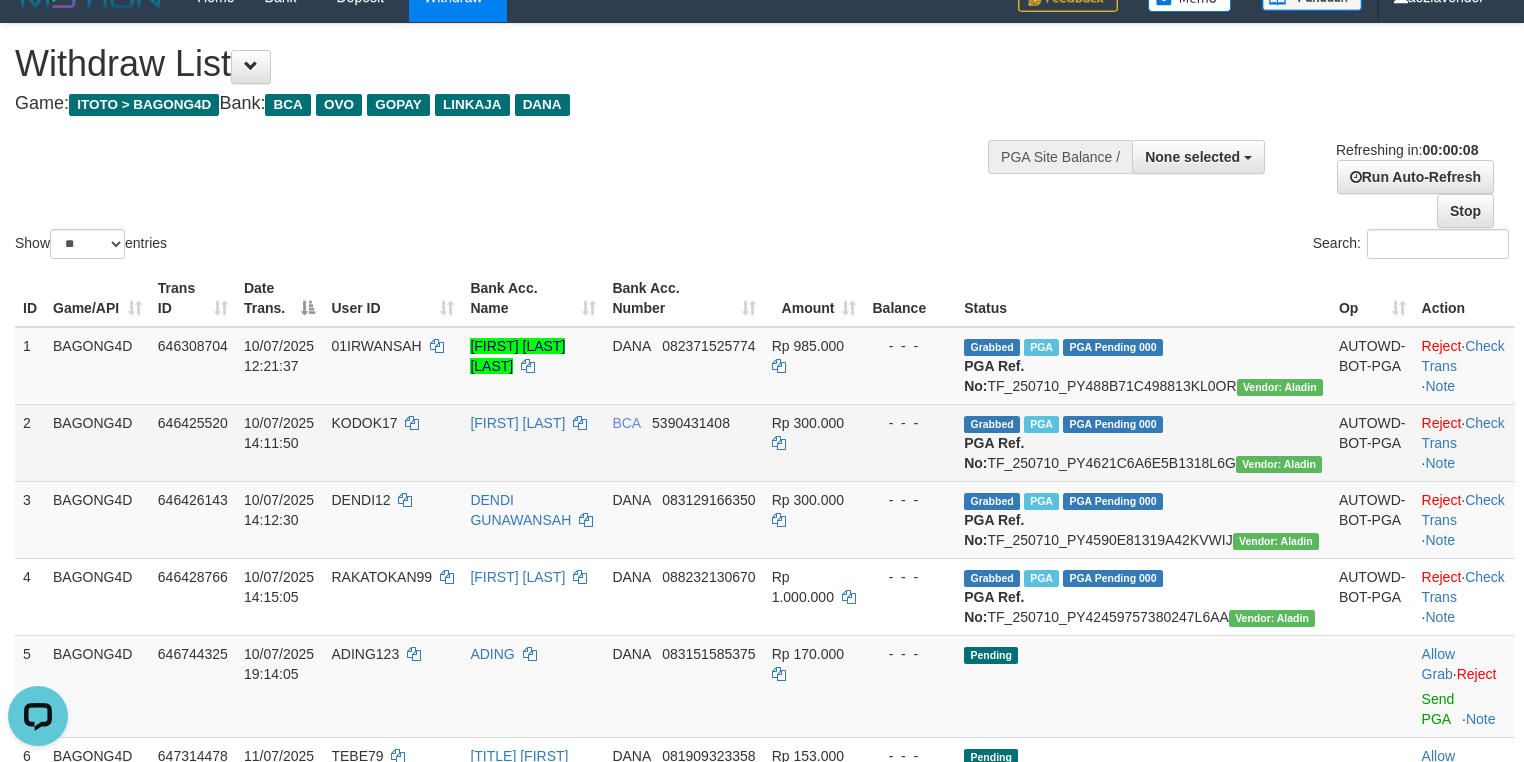 click on "646425520" at bounding box center (193, 442) 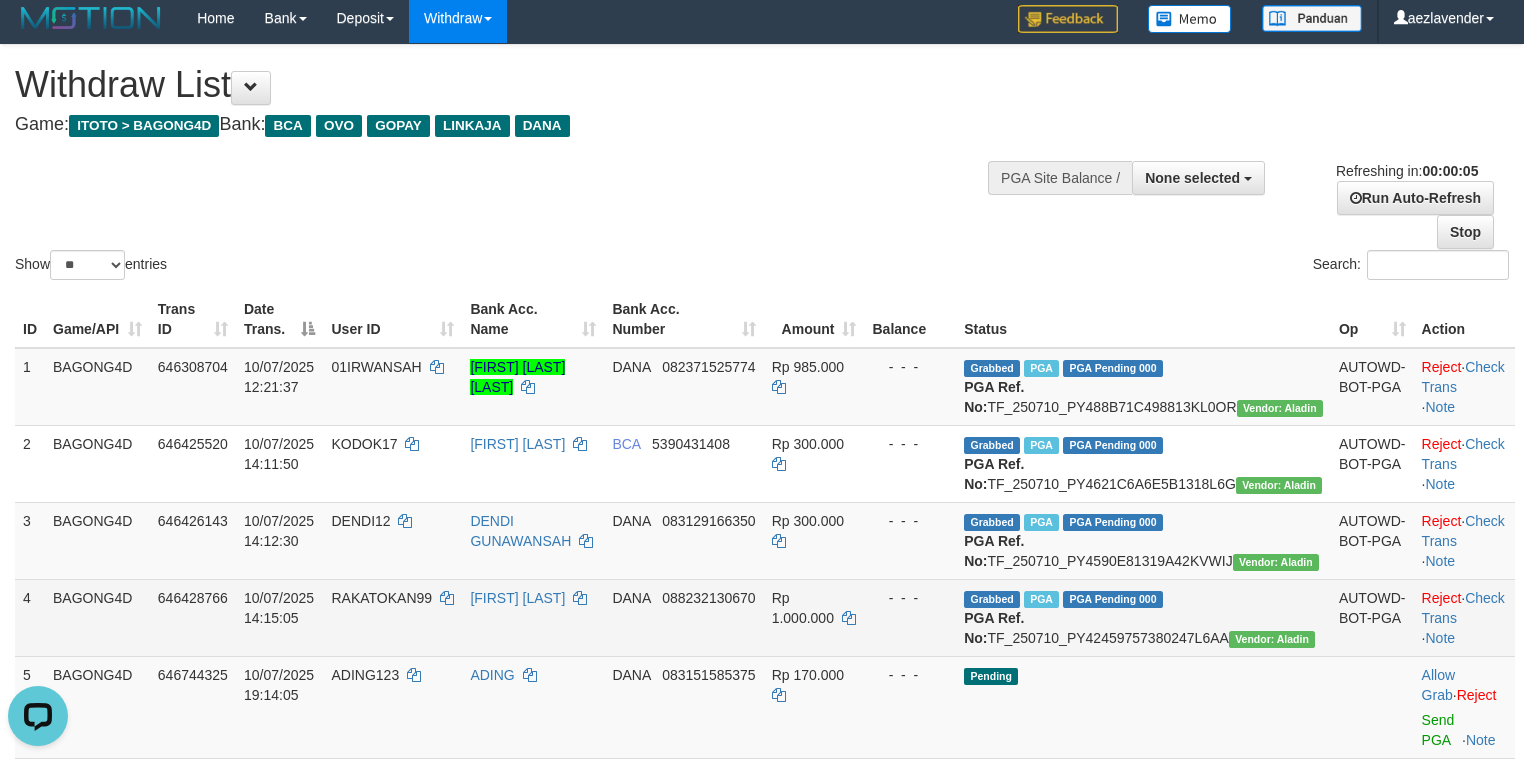 scroll, scrollTop: 0, scrollLeft: 0, axis: both 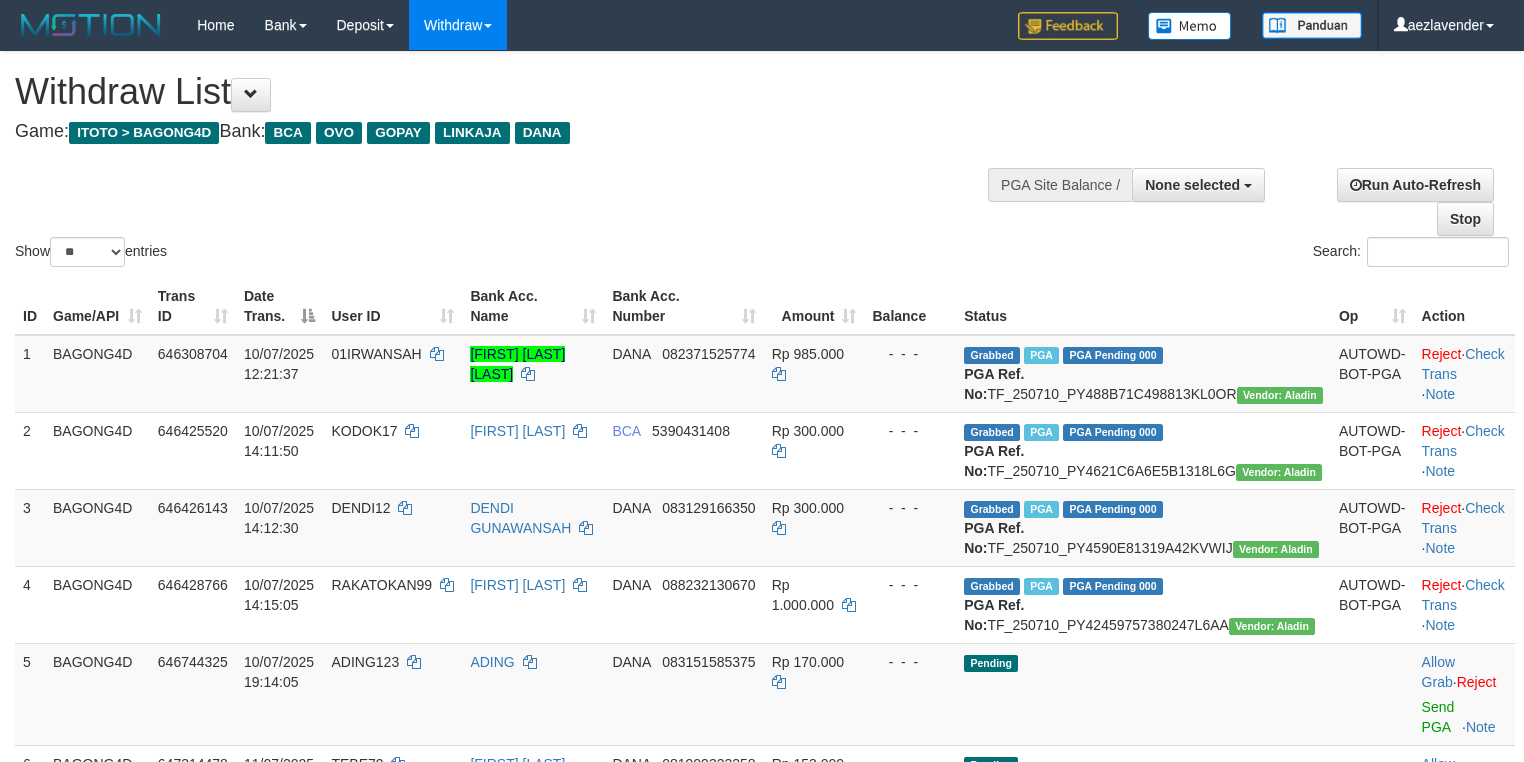 select 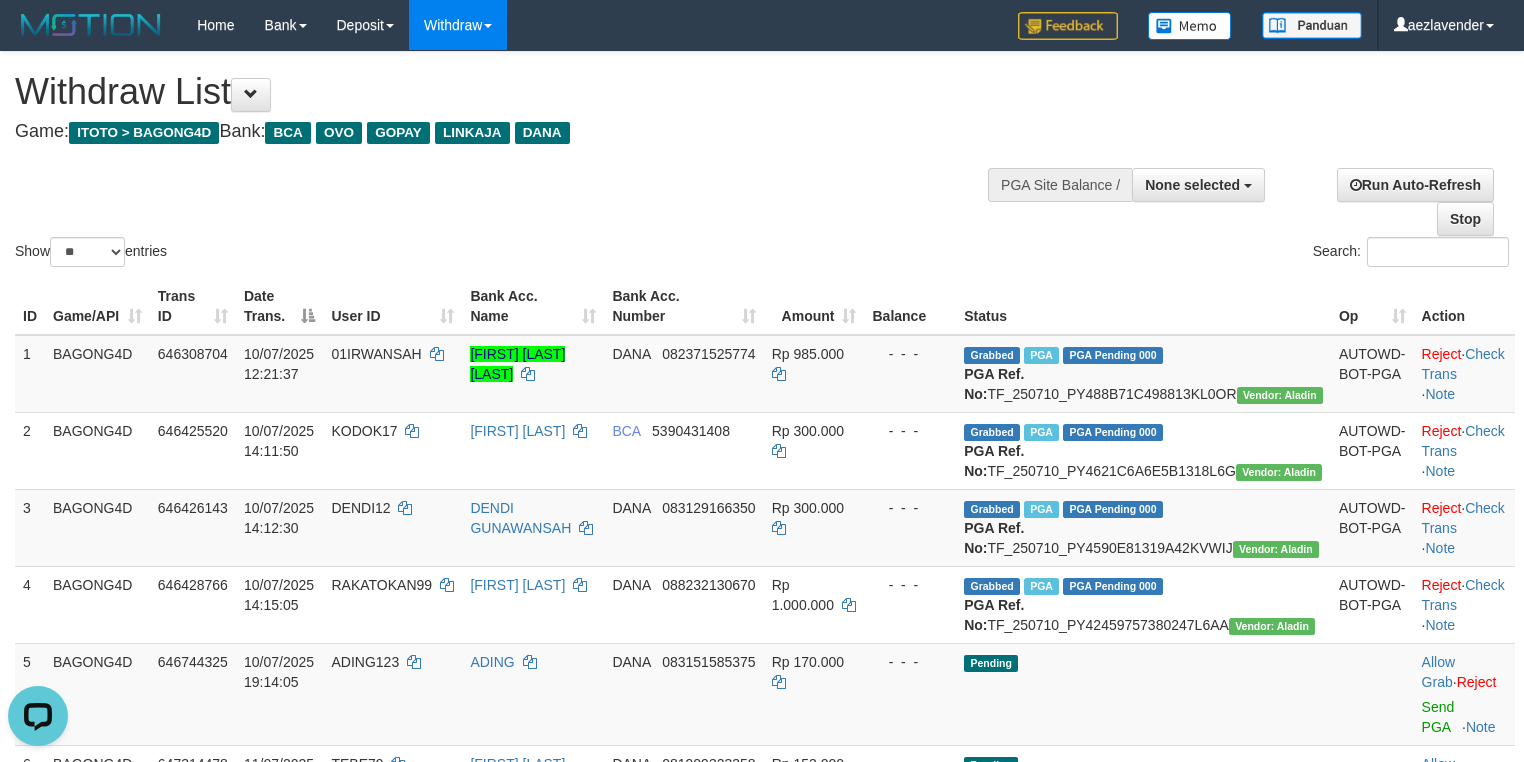 scroll, scrollTop: 0, scrollLeft: 0, axis: both 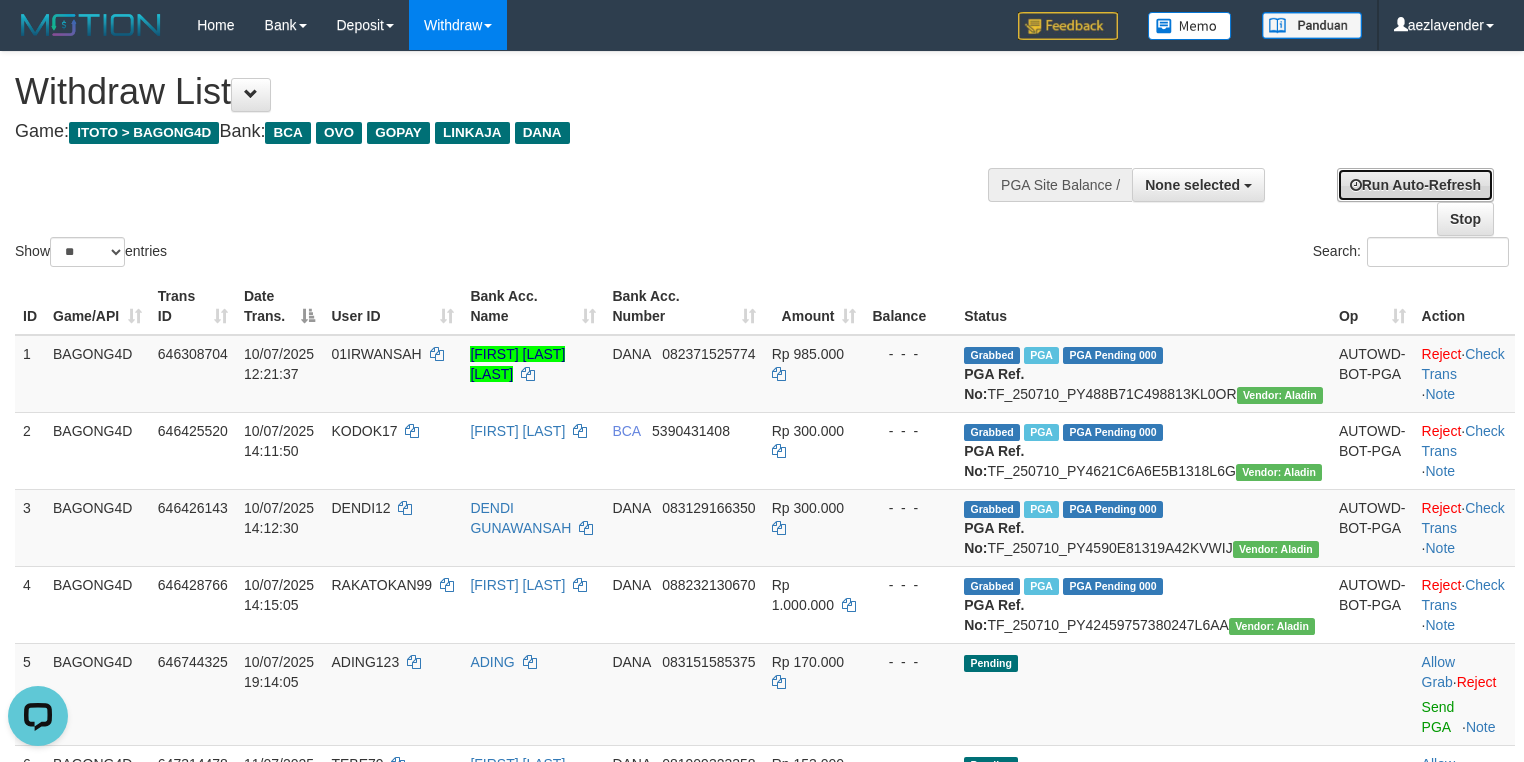 click on "Run Auto-Refresh" at bounding box center [1415, 185] 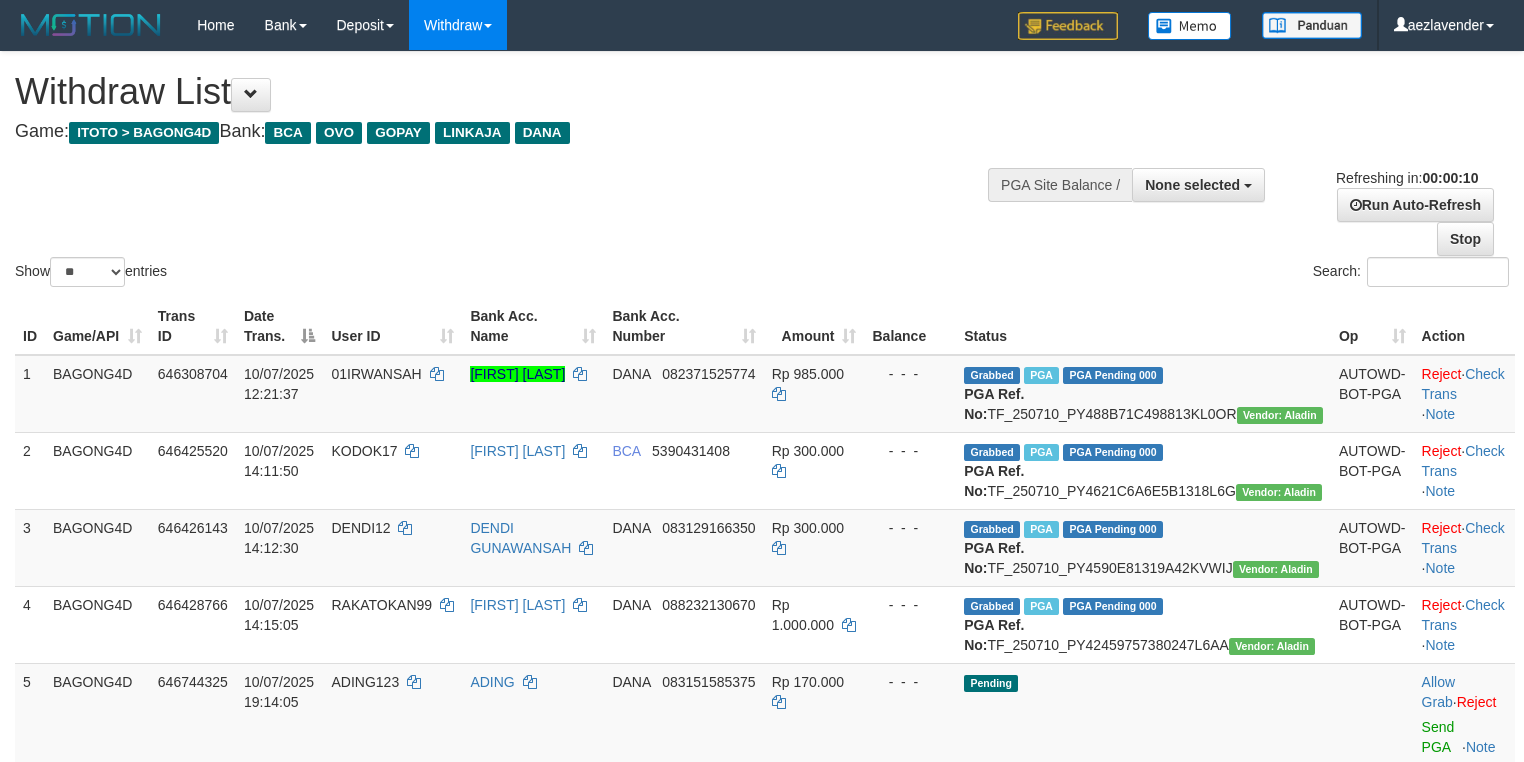select 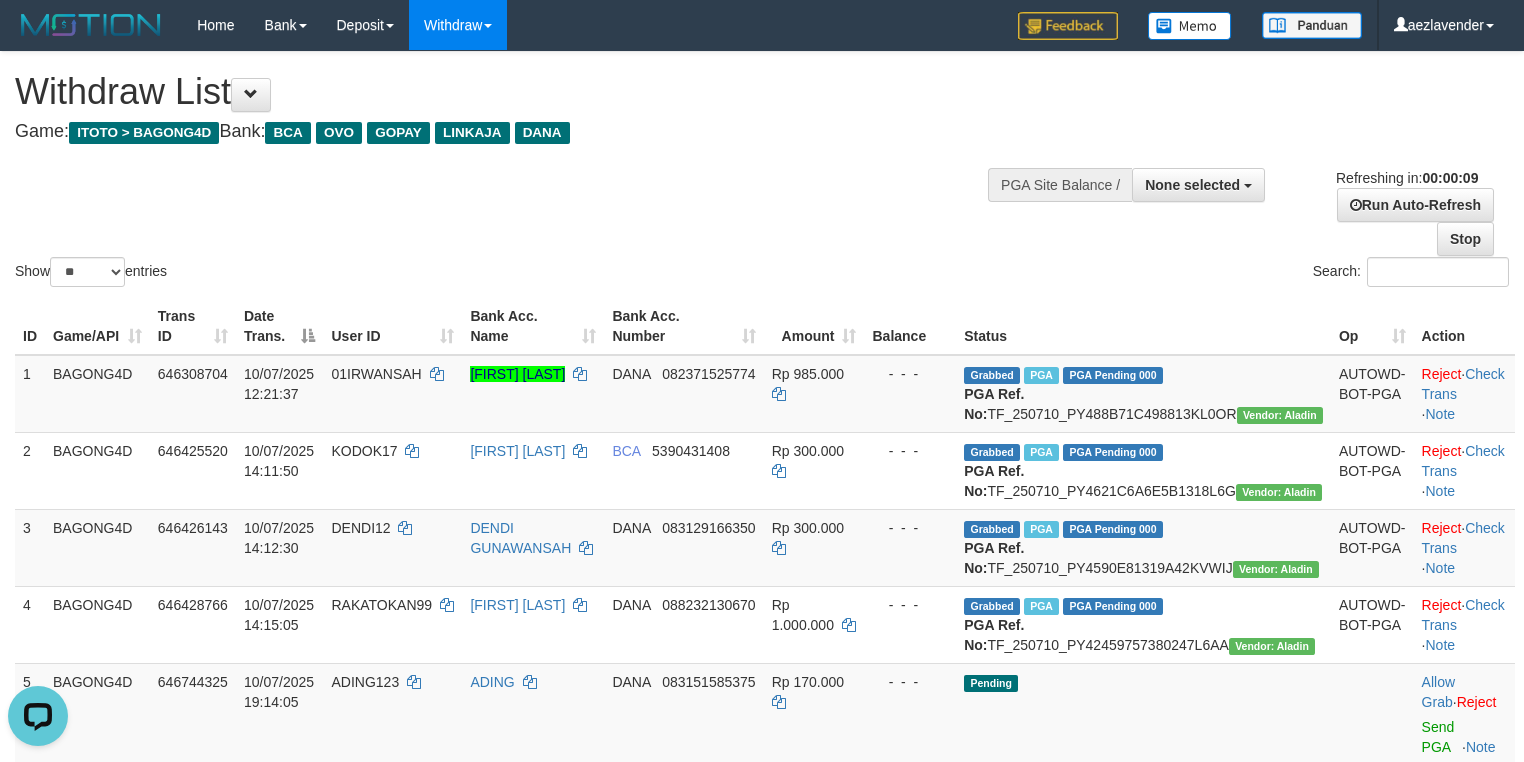 scroll, scrollTop: 0, scrollLeft: 0, axis: both 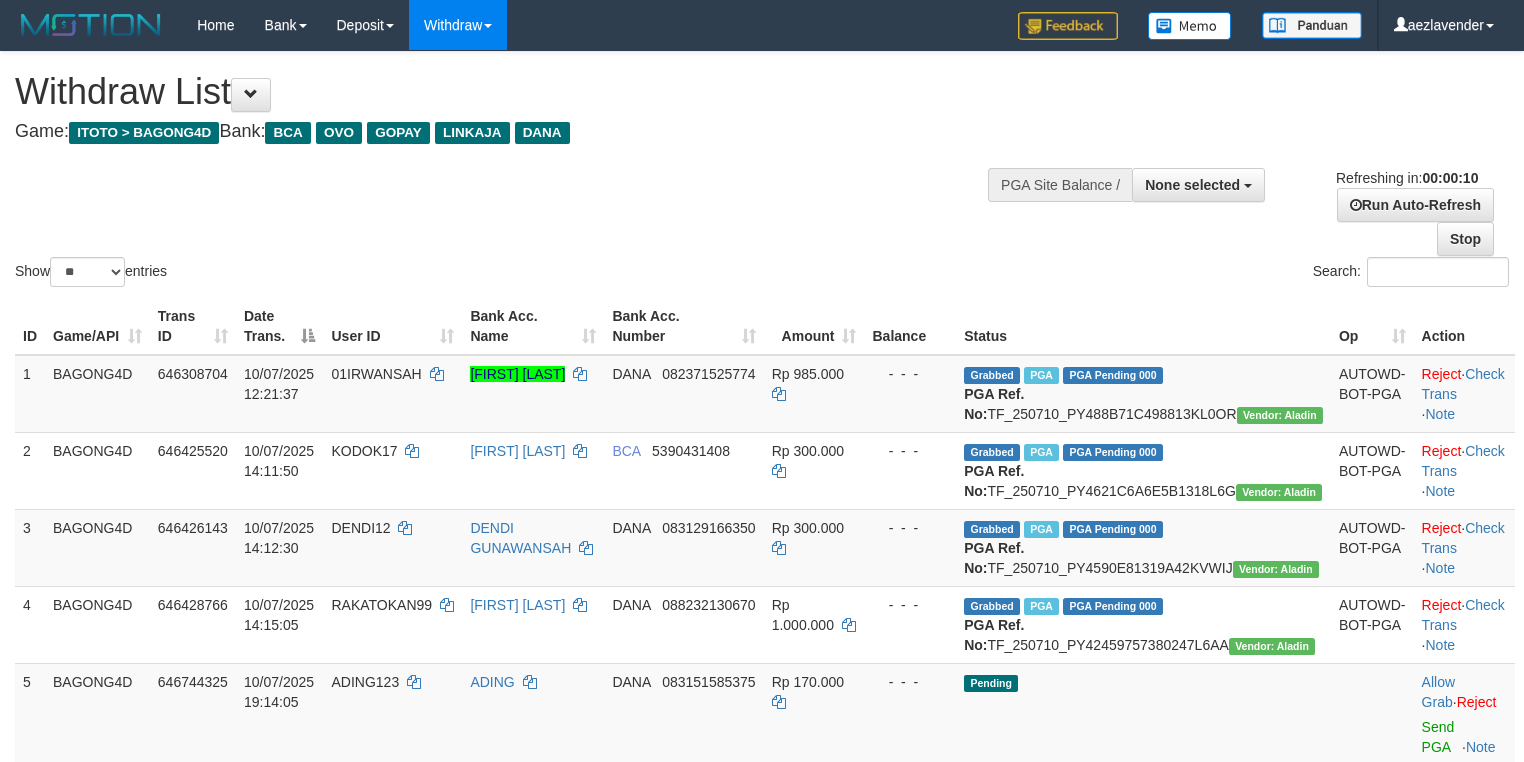 select 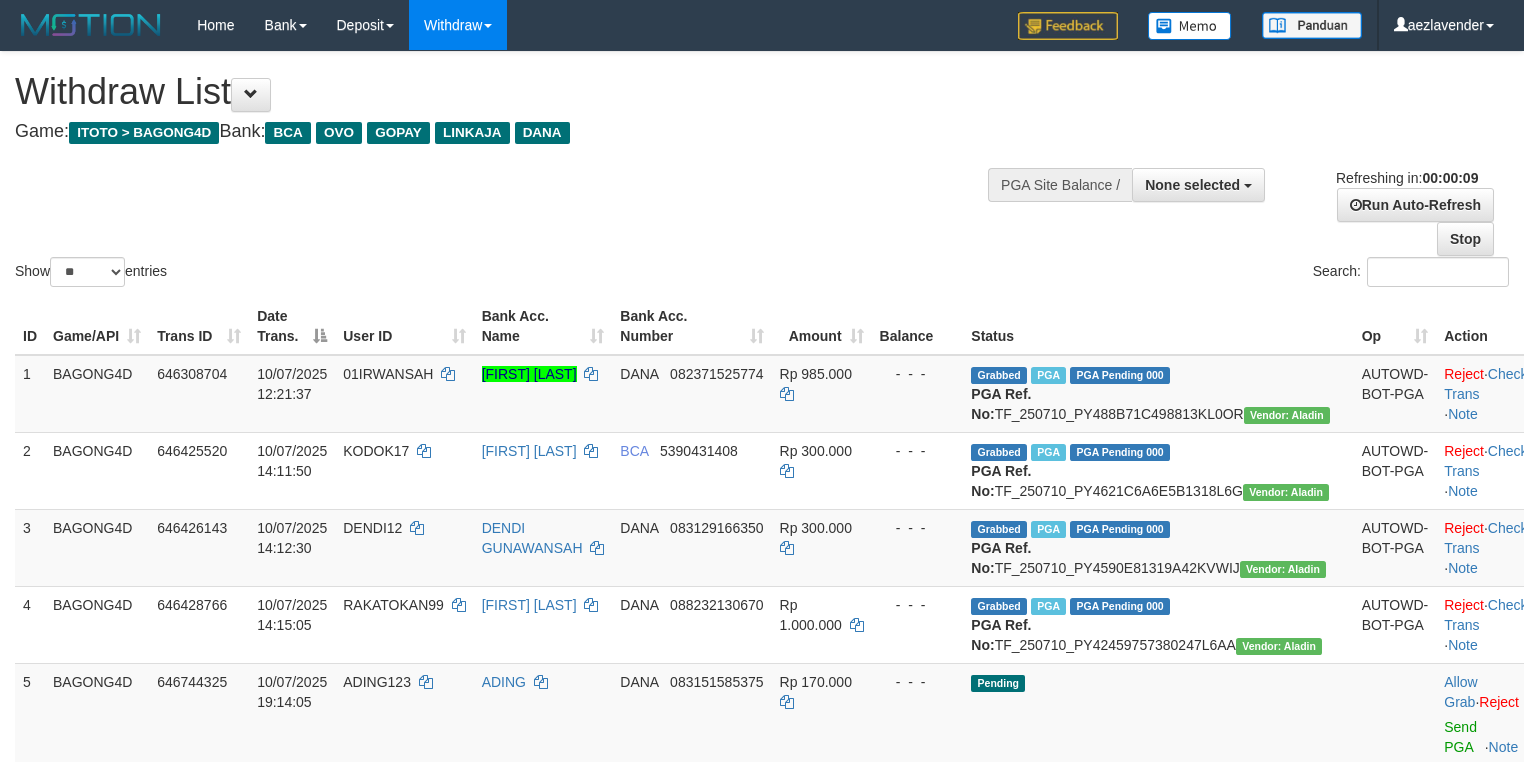 select 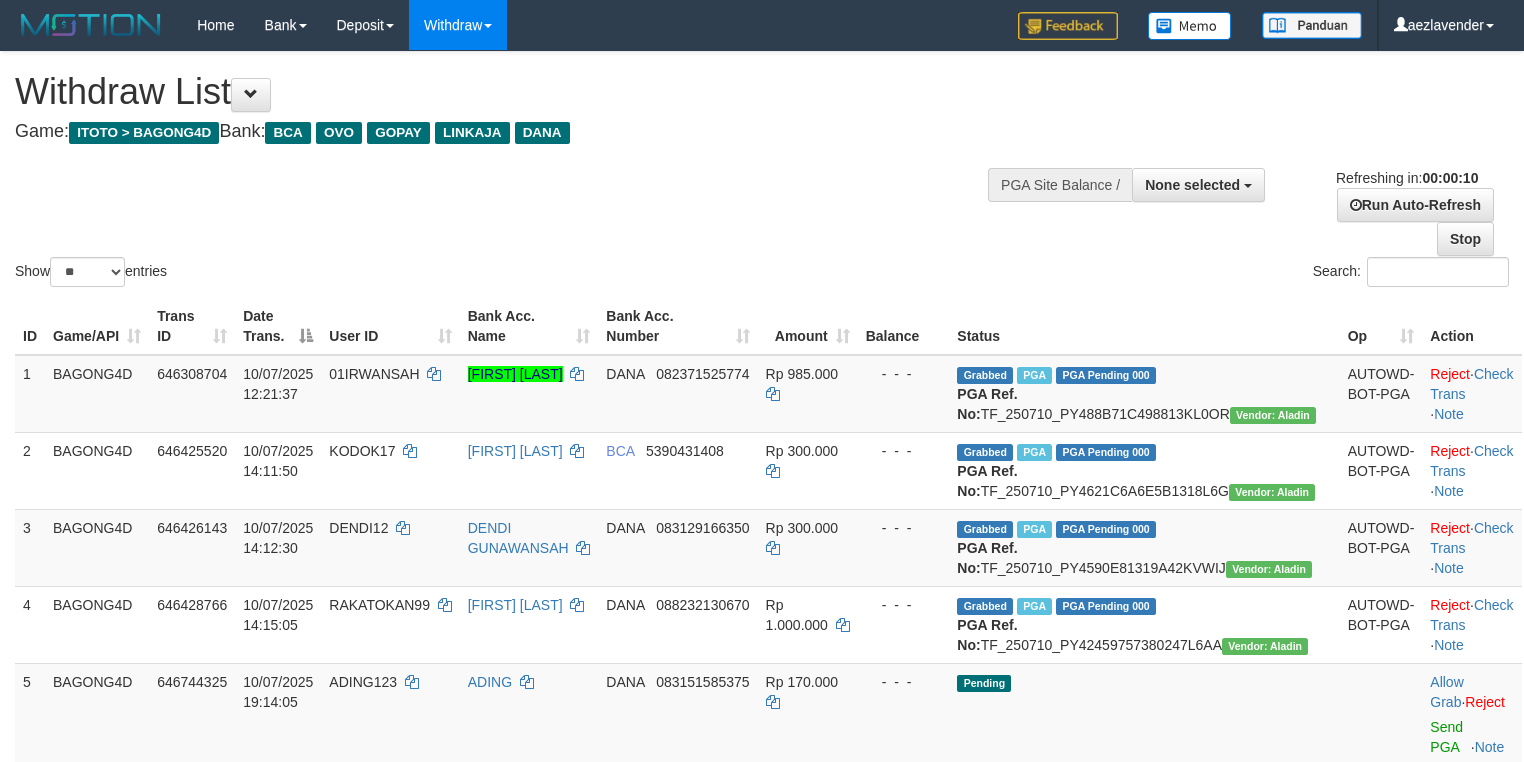 select 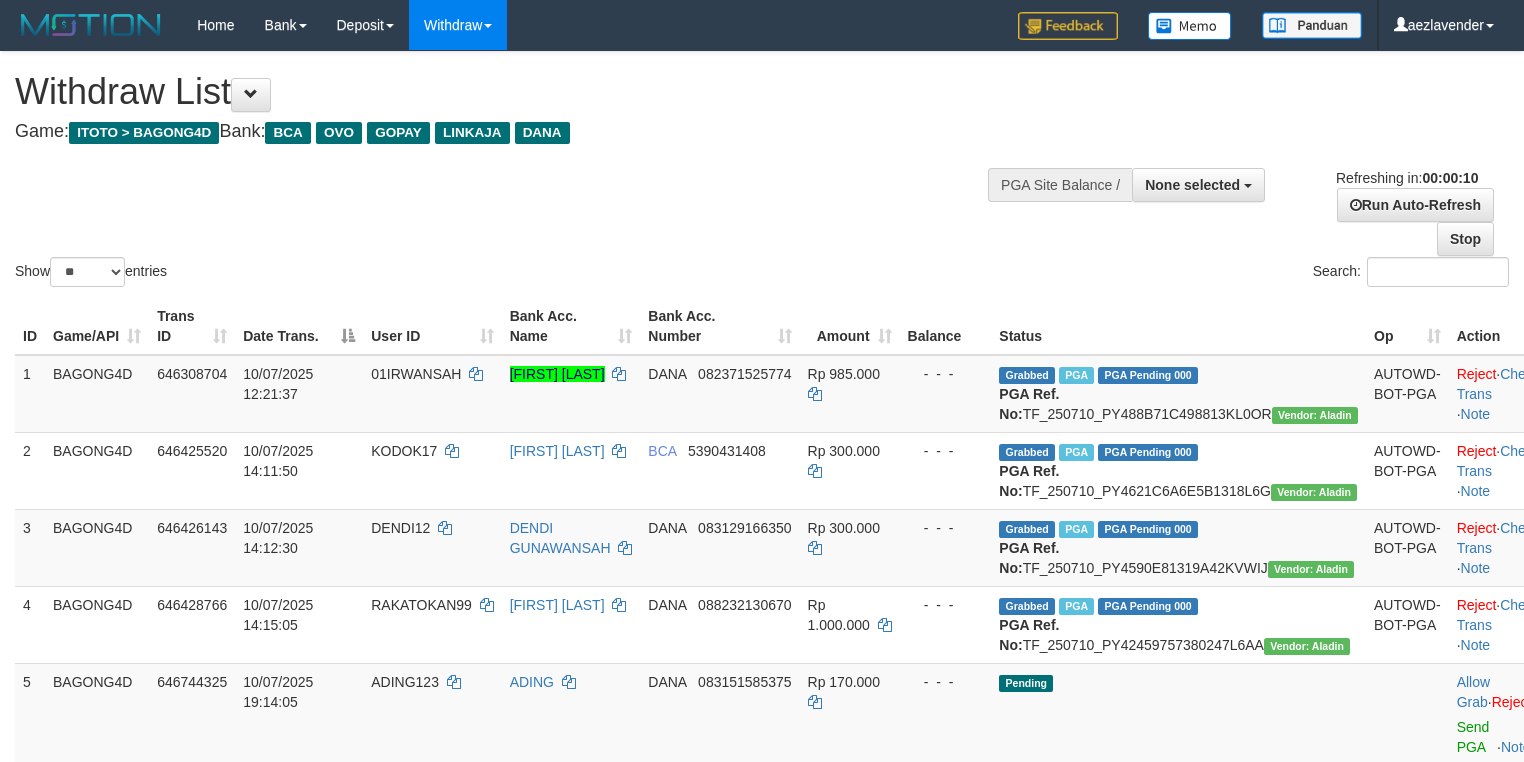 select 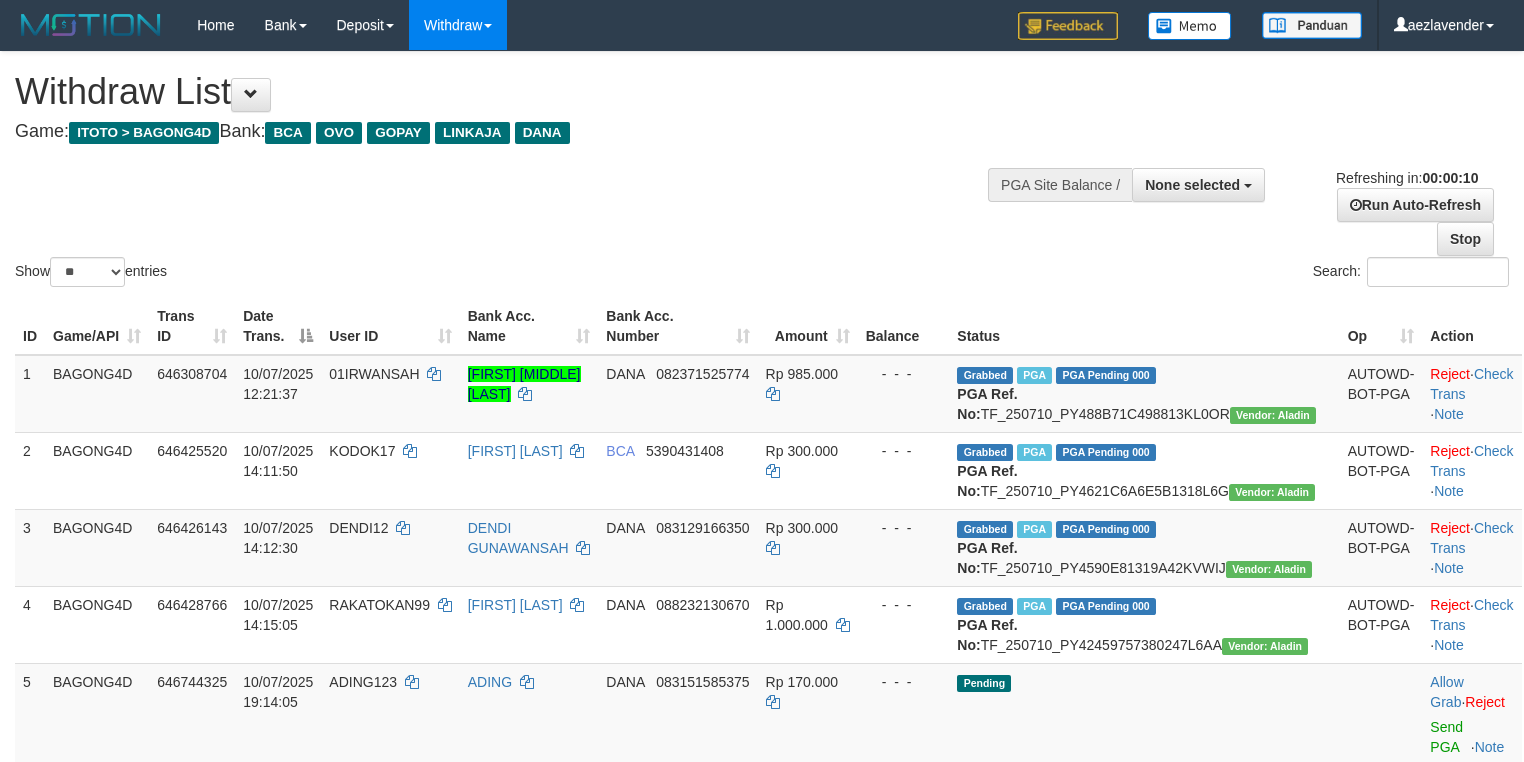 select 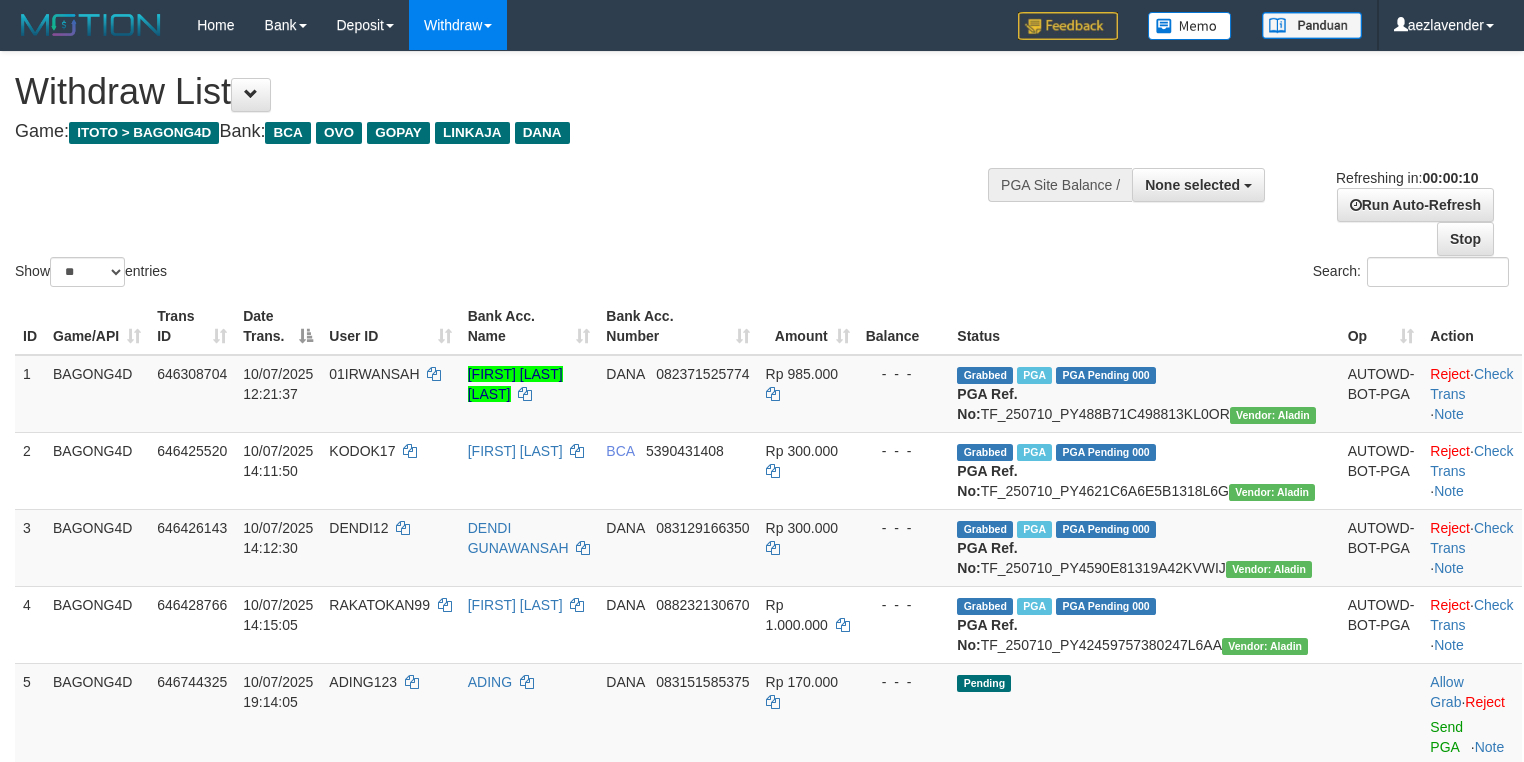 select 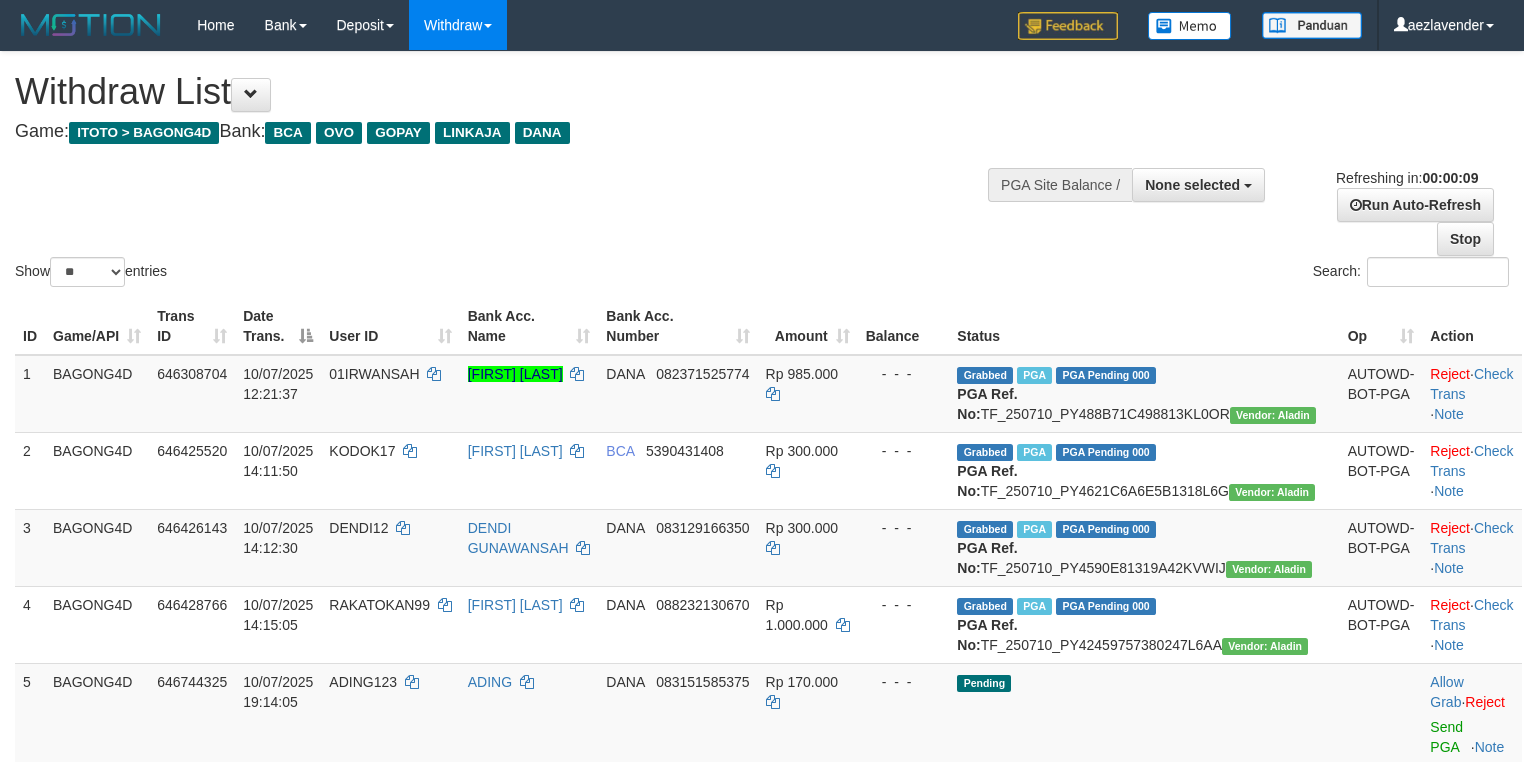 select 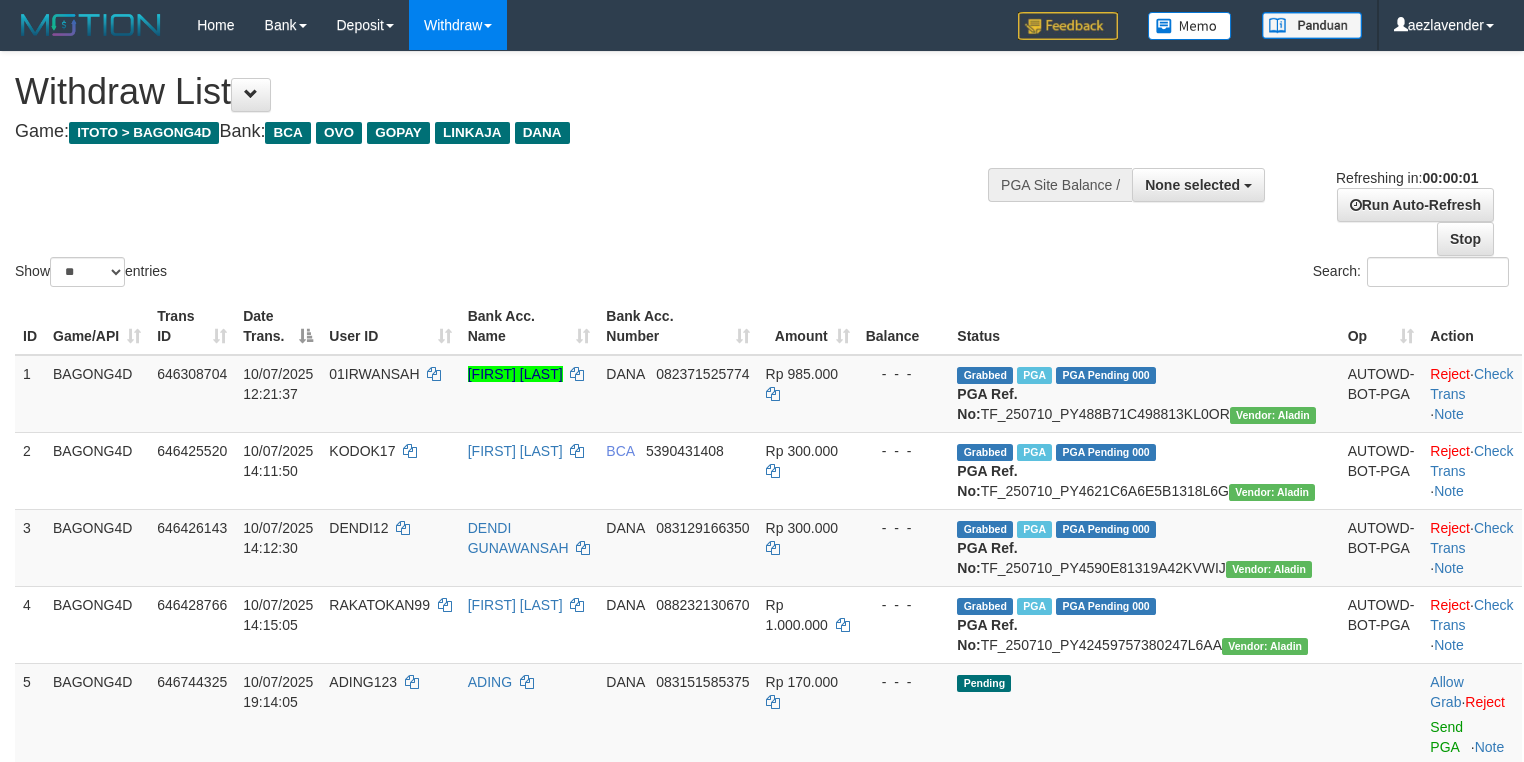 scroll, scrollTop: 0, scrollLeft: 0, axis: both 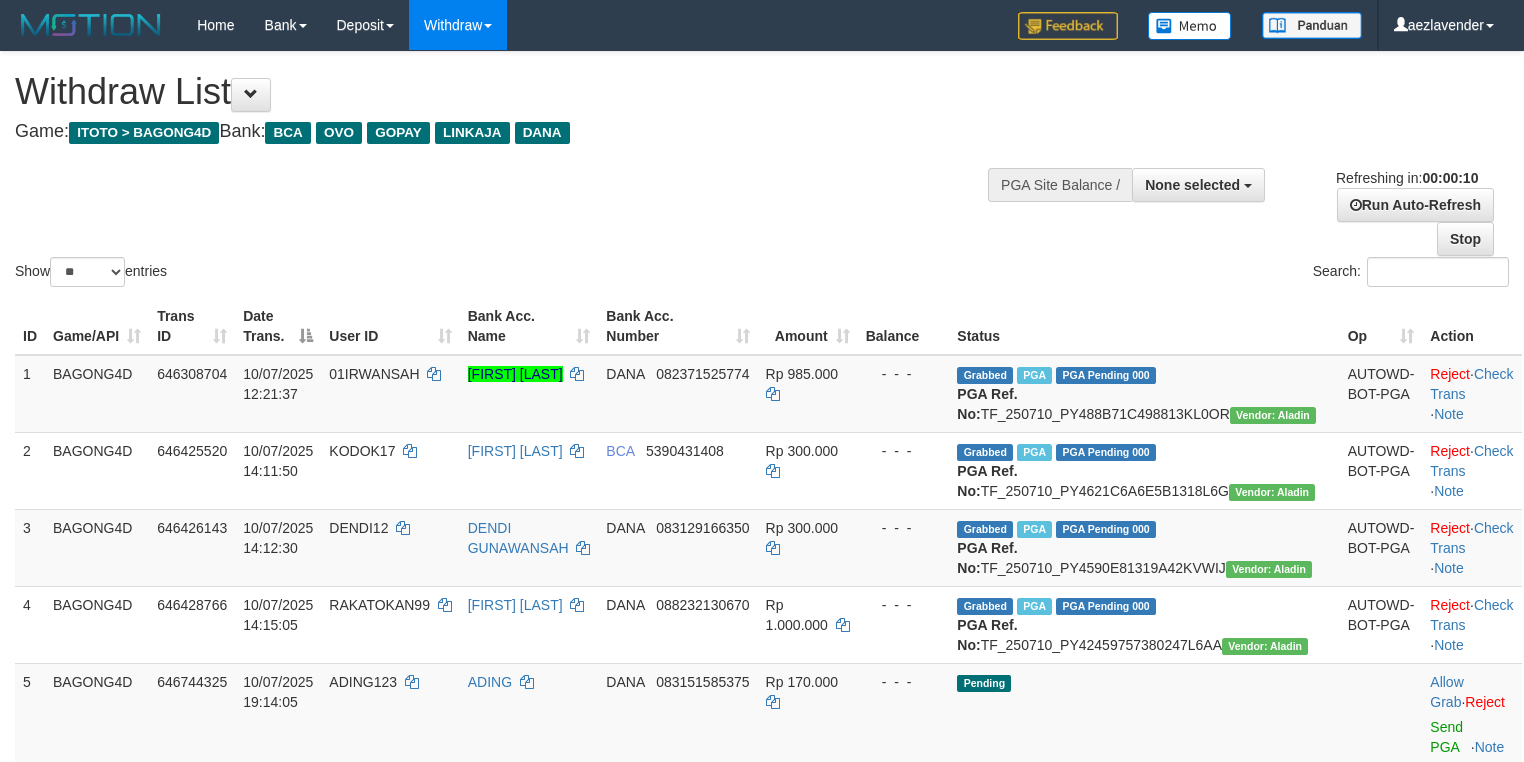 select 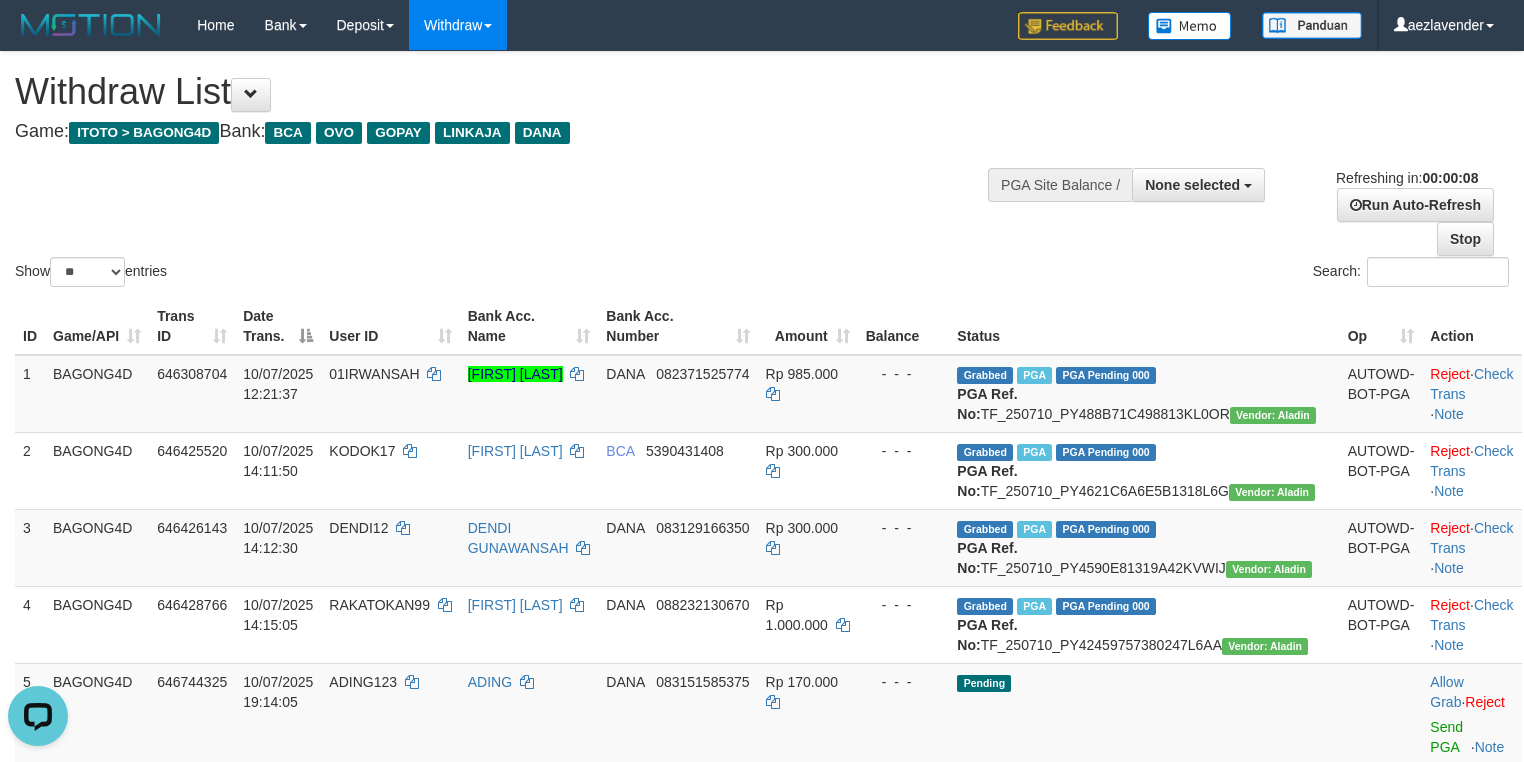 scroll, scrollTop: 0, scrollLeft: 0, axis: both 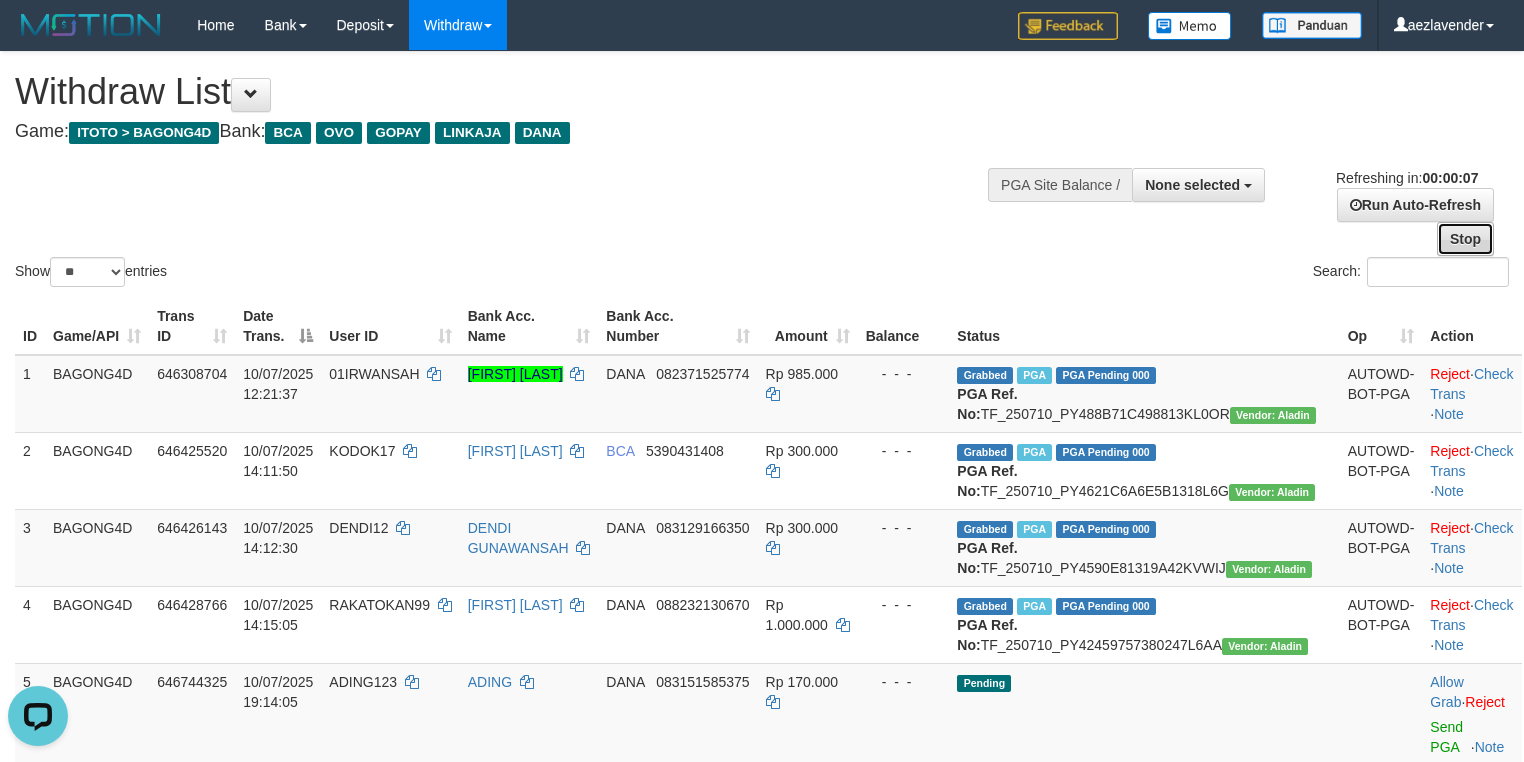 click on "Stop" at bounding box center (1465, 239) 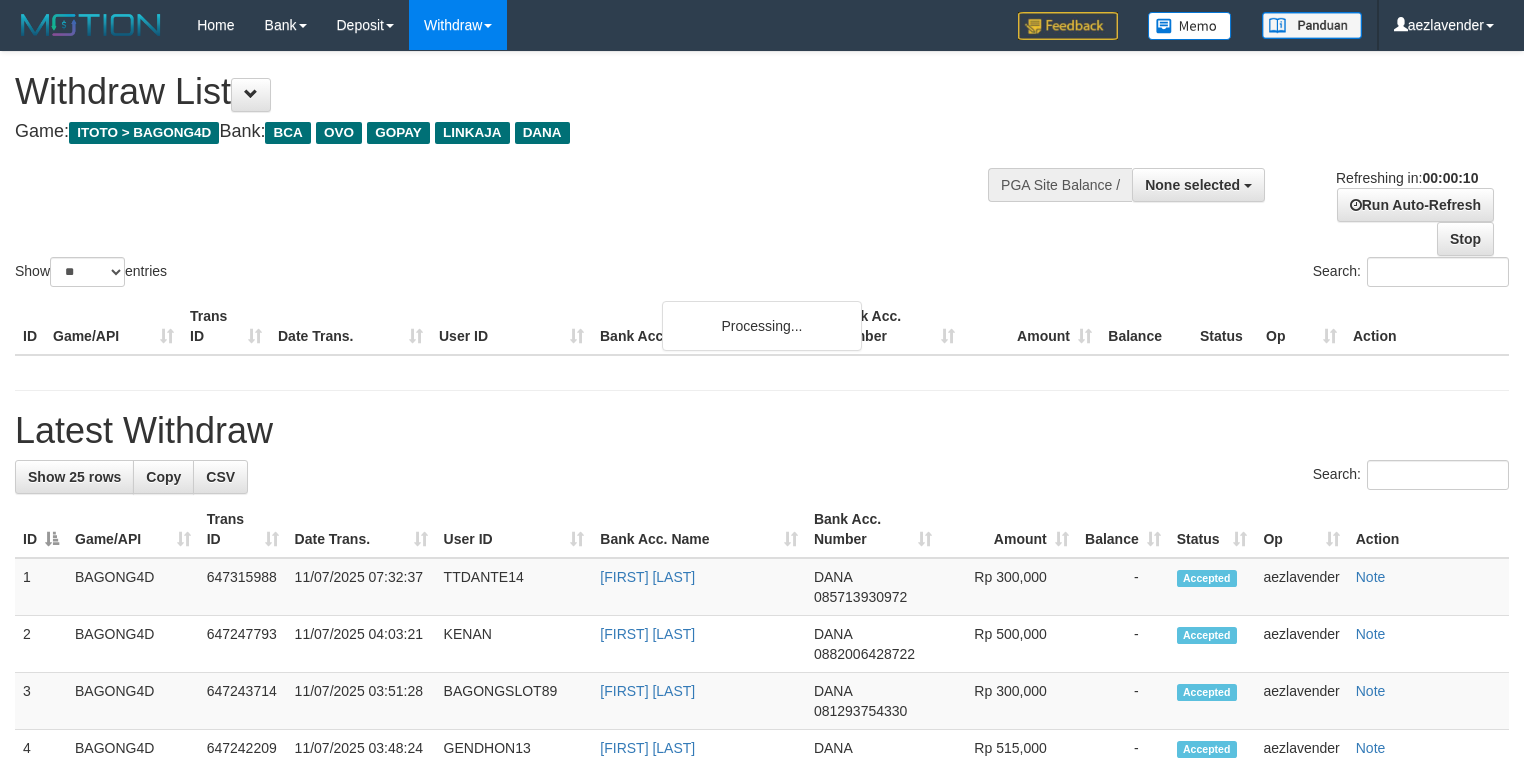 select 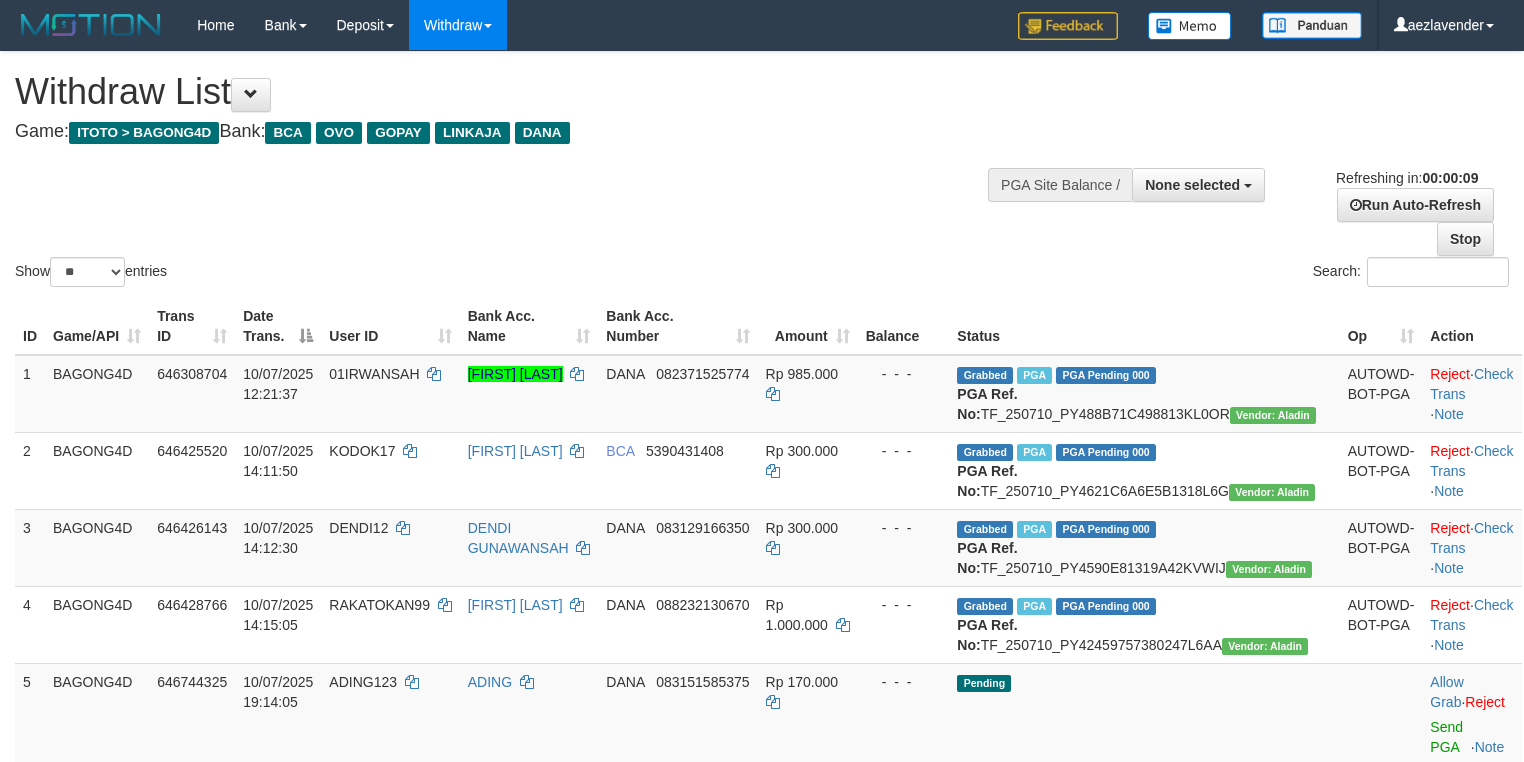 scroll, scrollTop: 678, scrollLeft: 0, axis: vertical 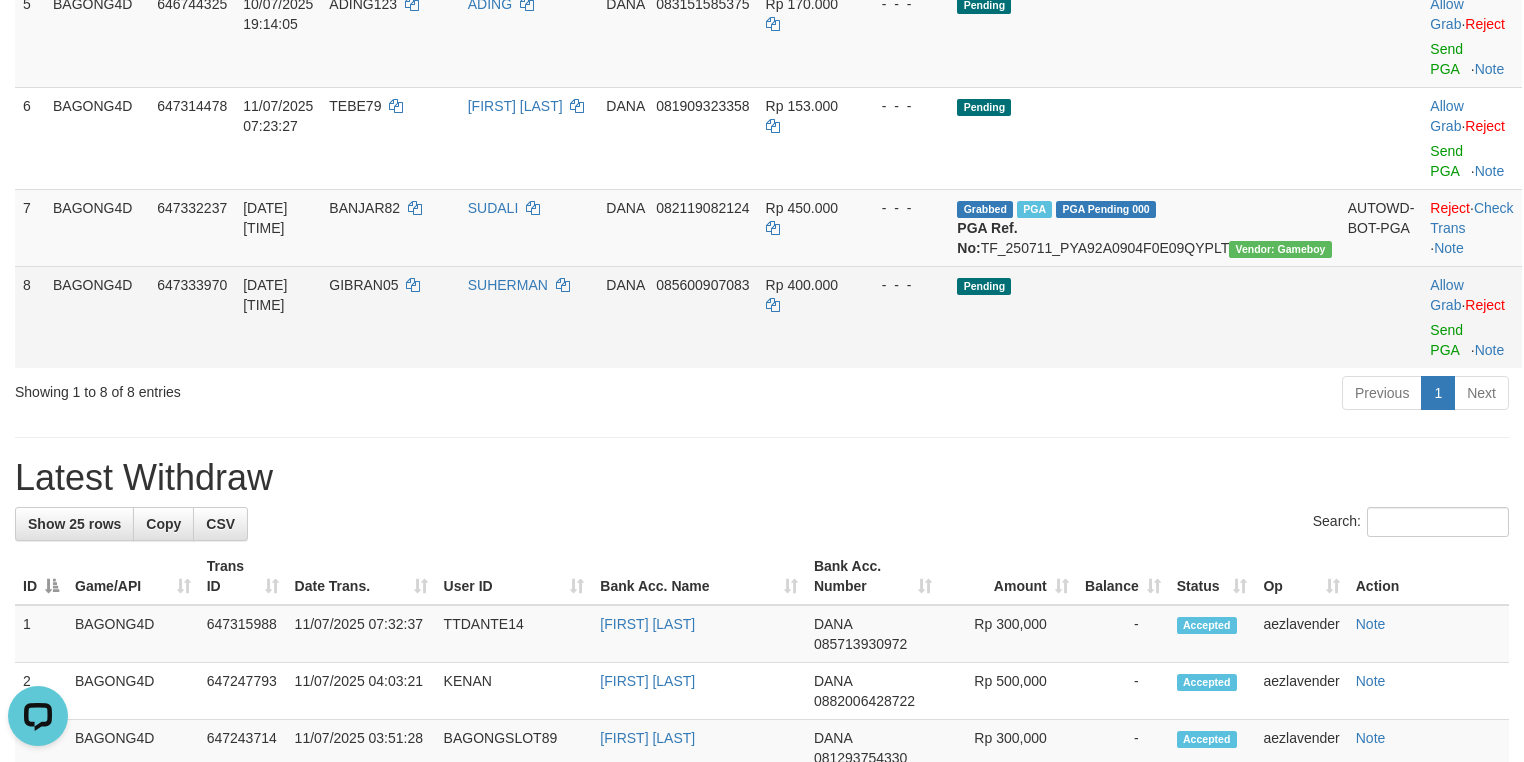 click on "Allow Grab   ·    Reject Send PGA     ·    Note" at bounding box center [1471, 317] 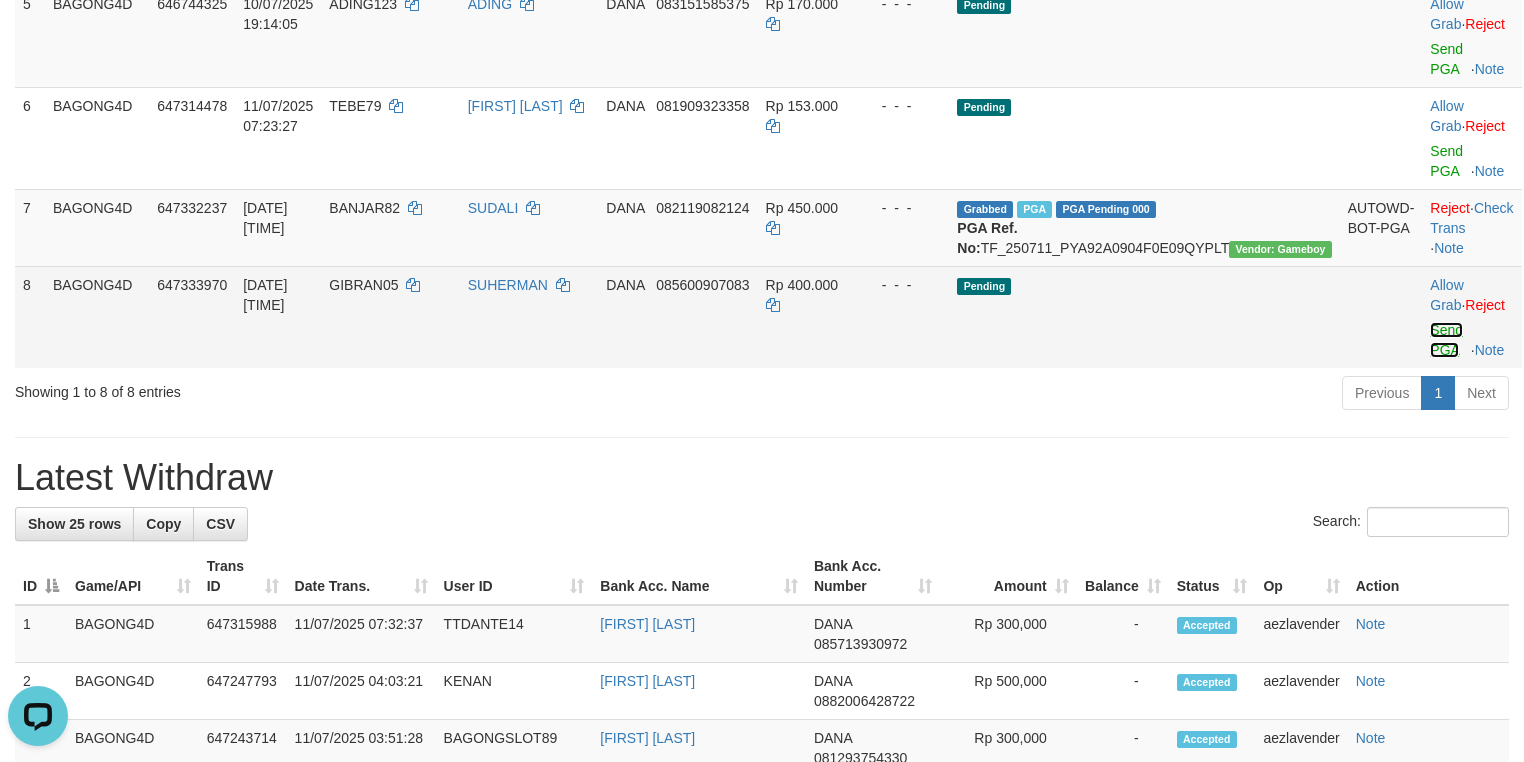 click on "Send PGA" at bounding box center (1446, 340) 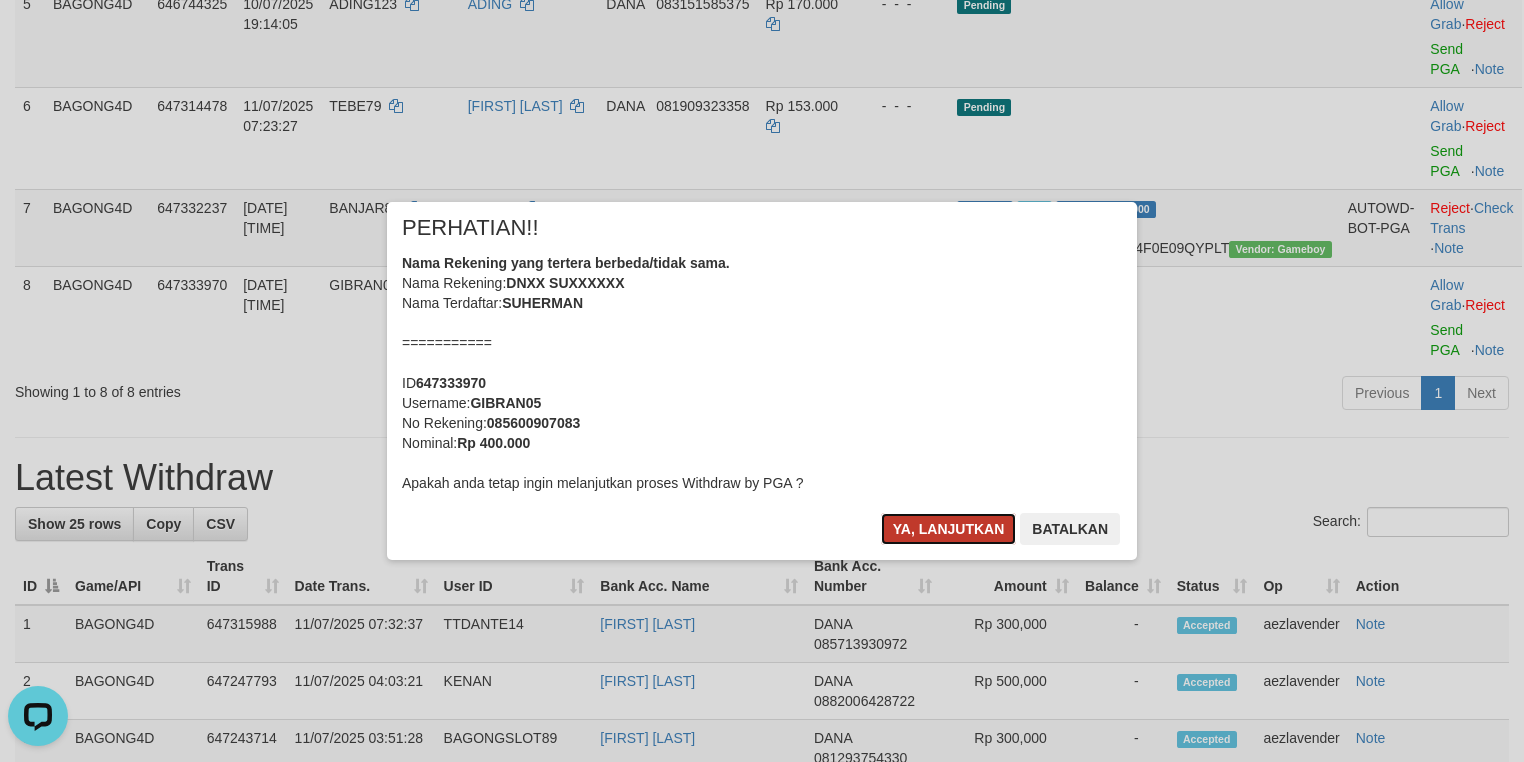 click on "Ya, lanjutkan" at bounding box center (949, 529) 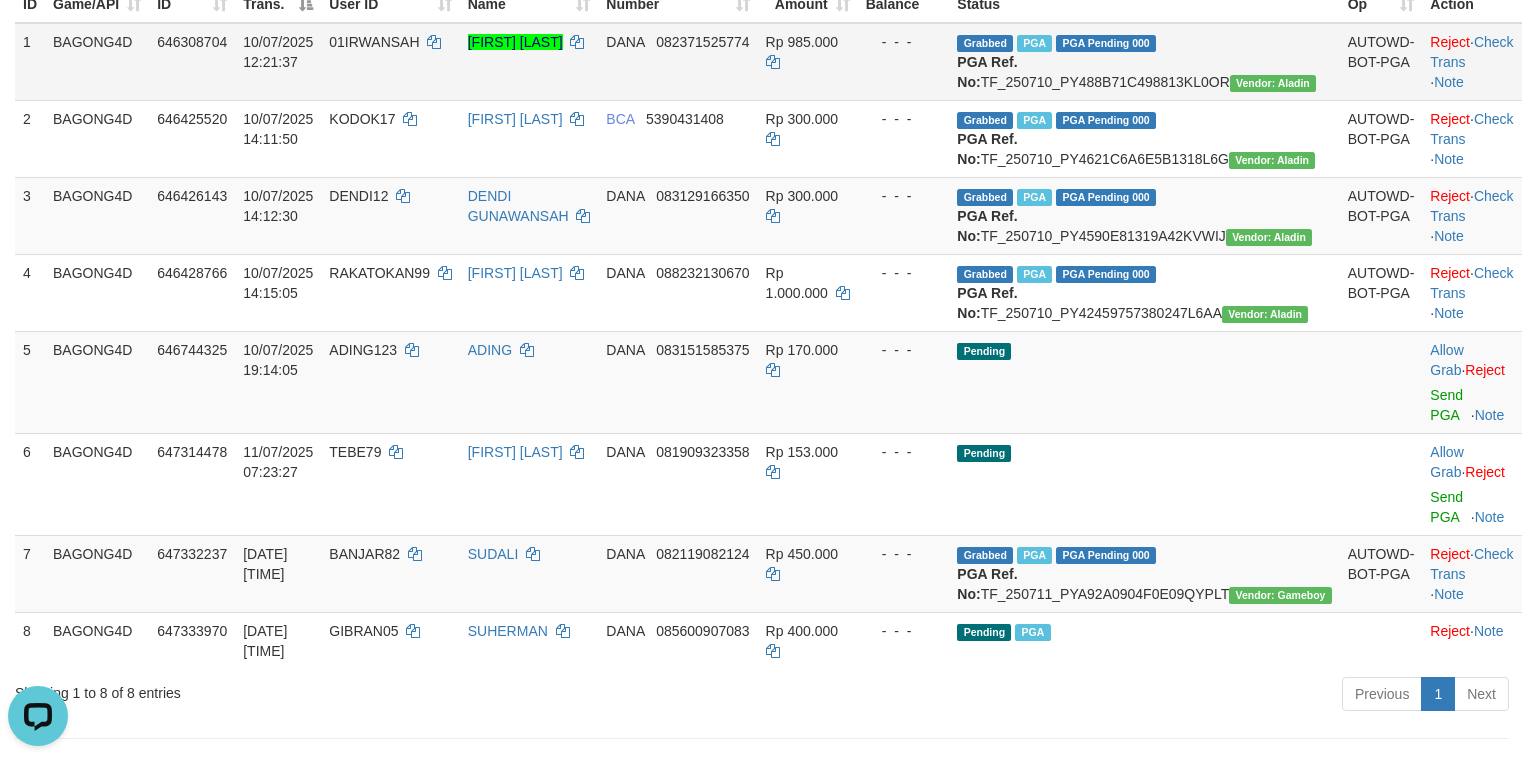 scroll, scrollTop: 12, scrollLeft: 0, axis: vertical 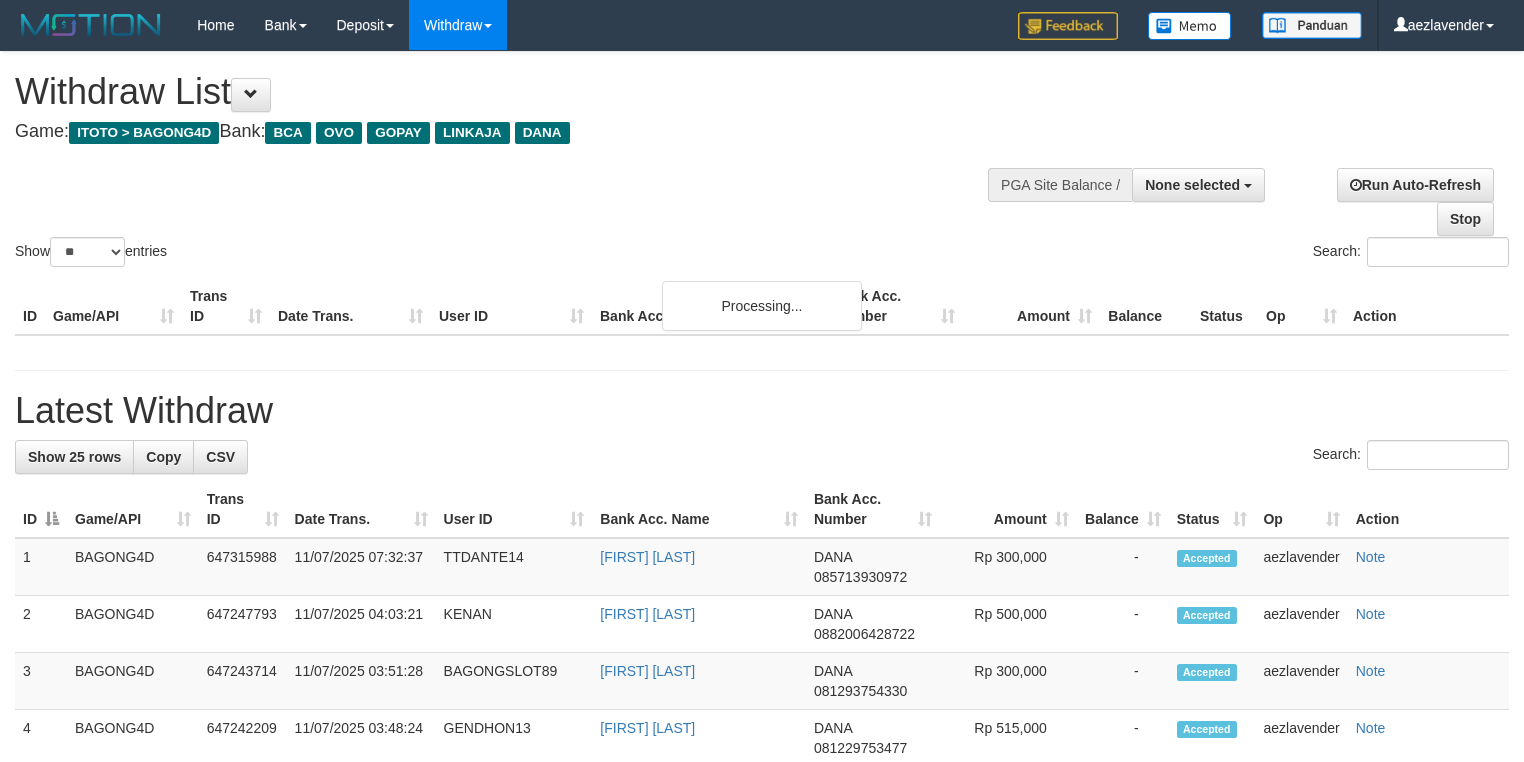 select 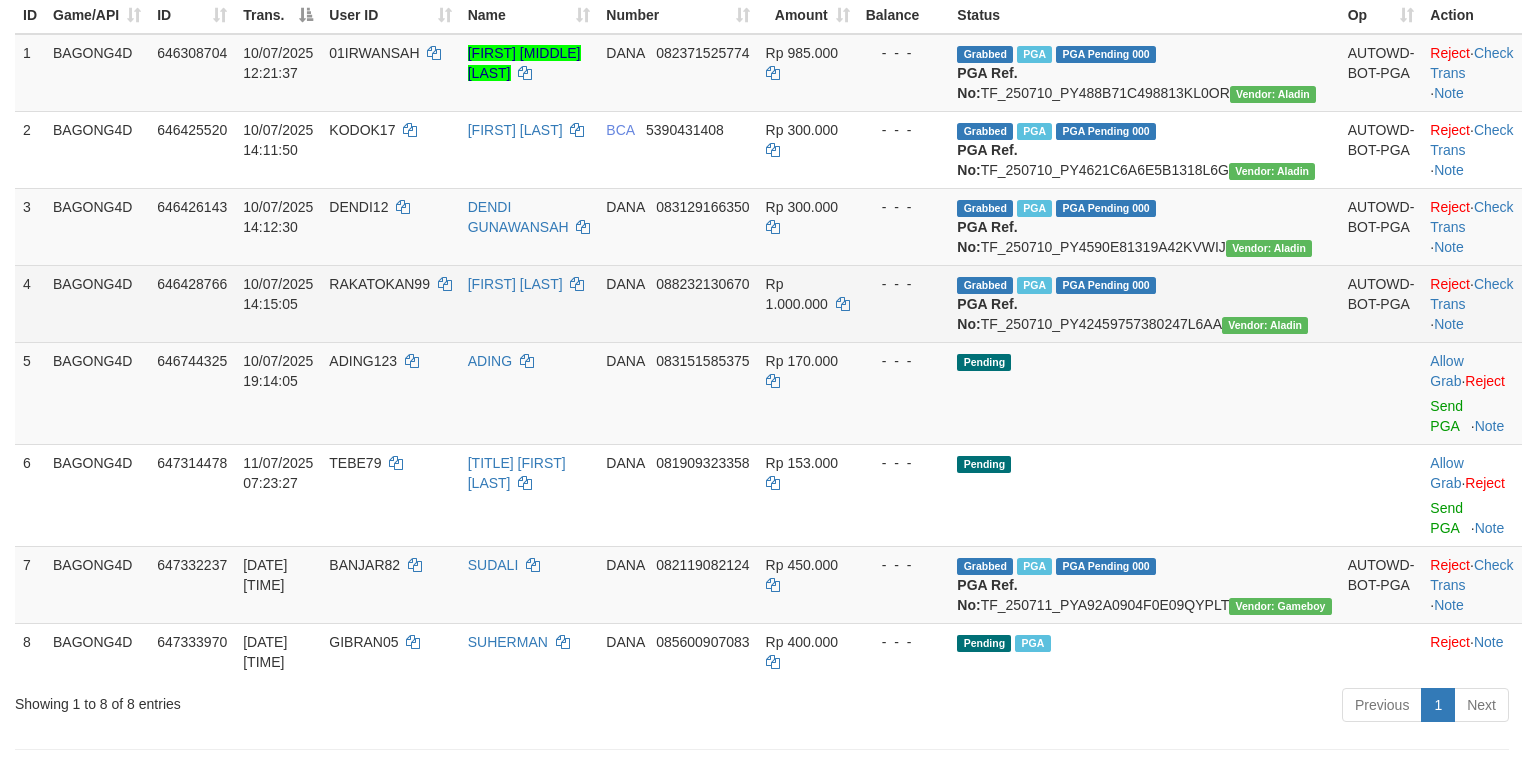 scroll, scrollTop: 400, scrollLeft: 0, axis: vertical 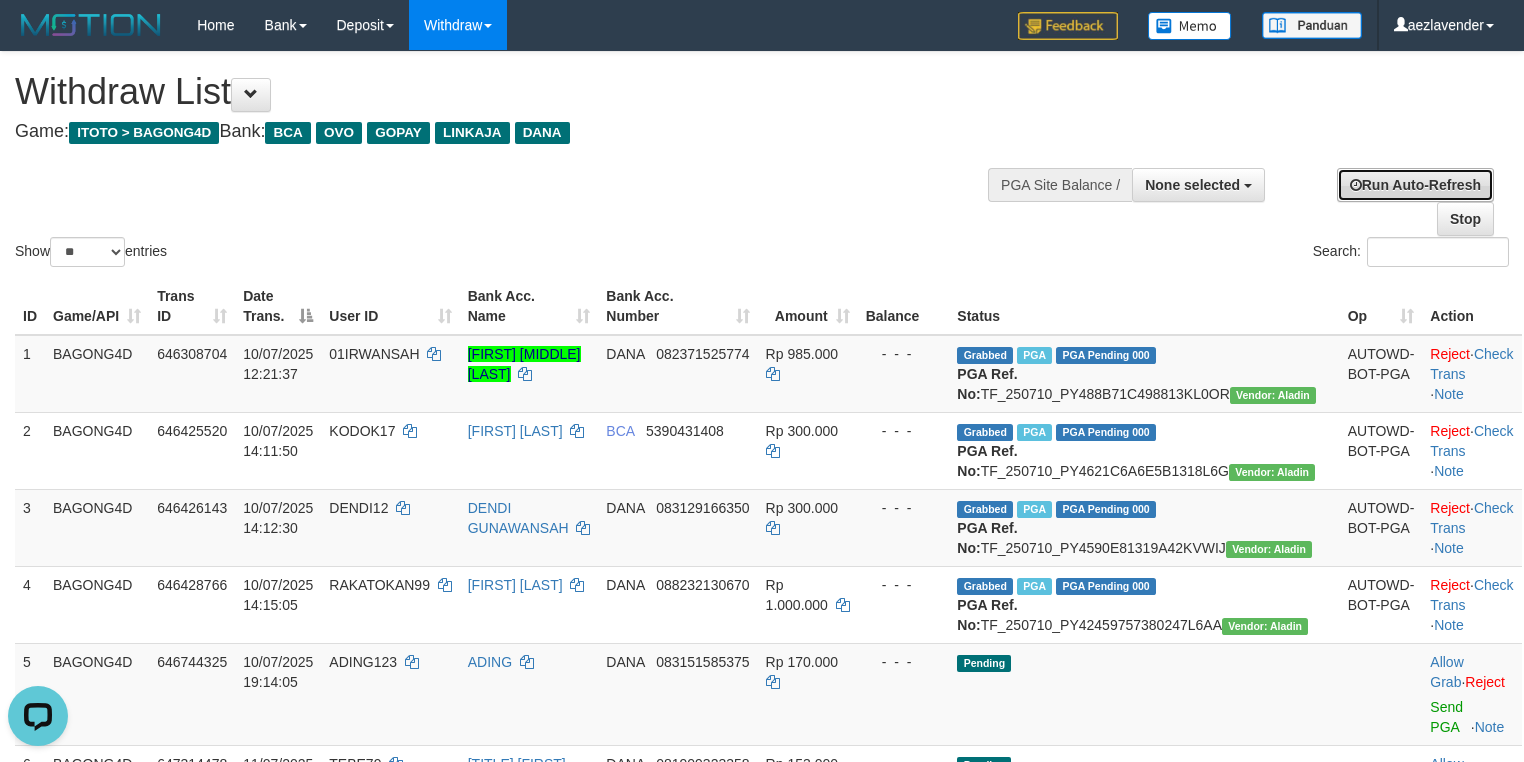 click on "Run Auto-Refresh" at bounding box center (1415, 185) 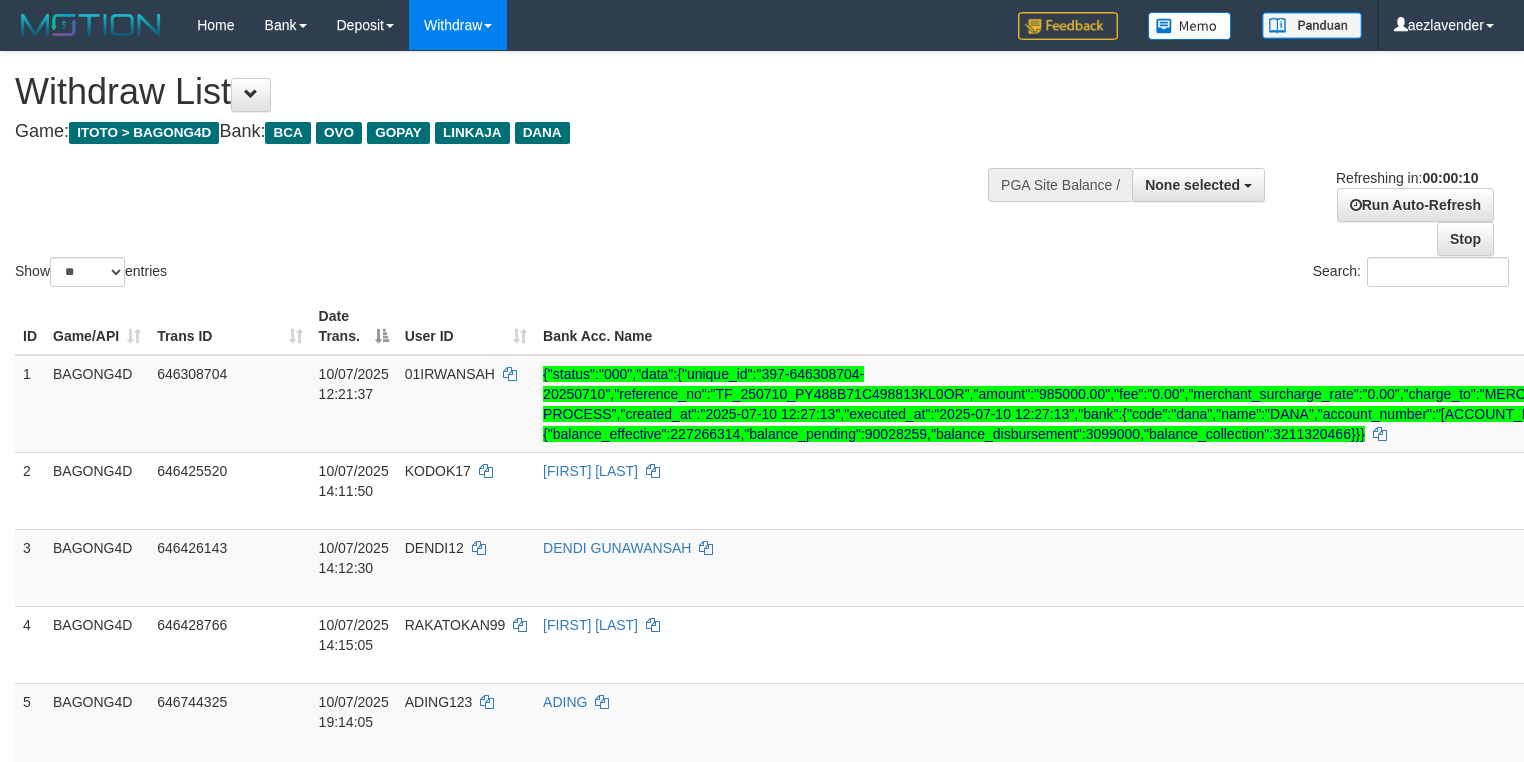 select 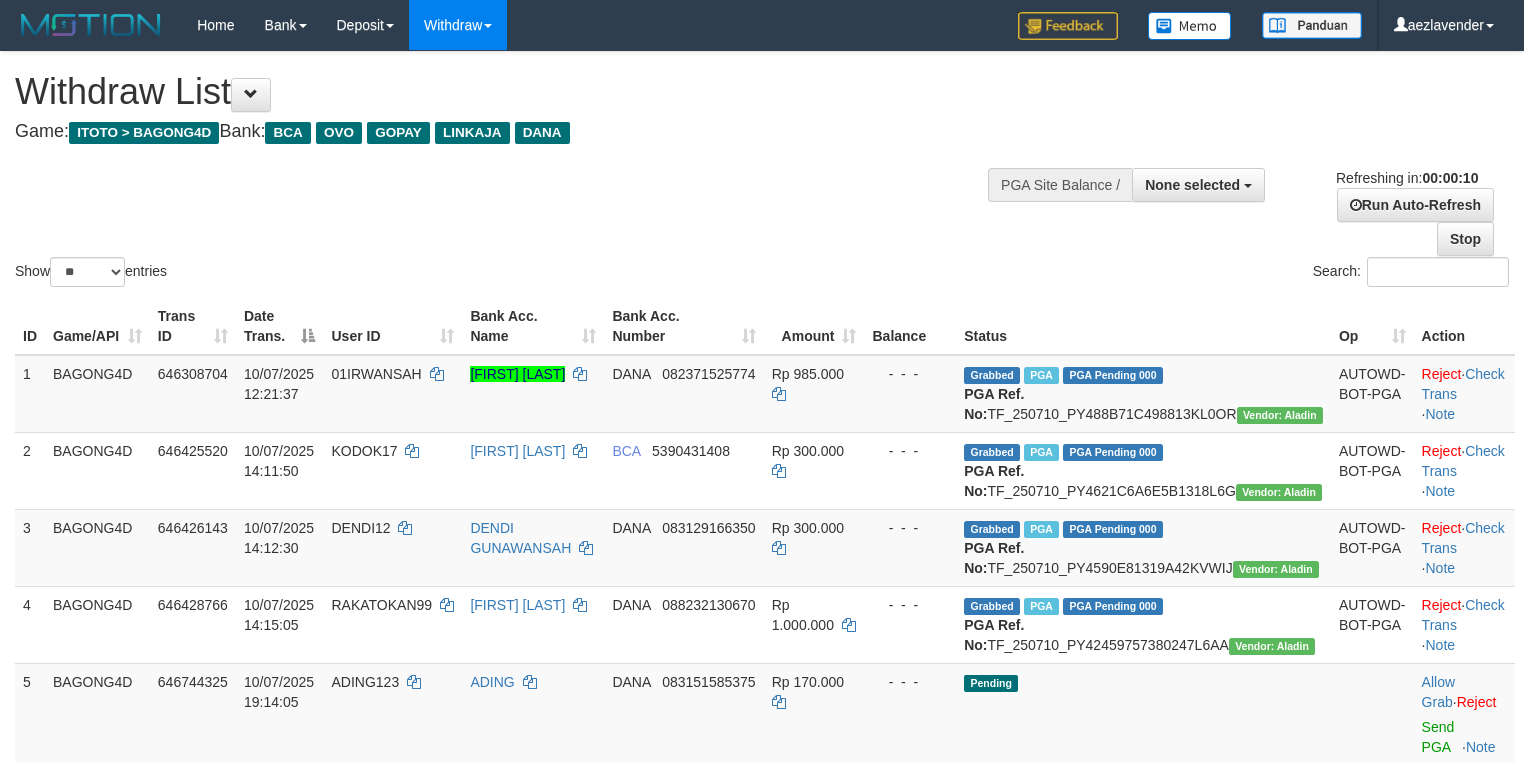 select 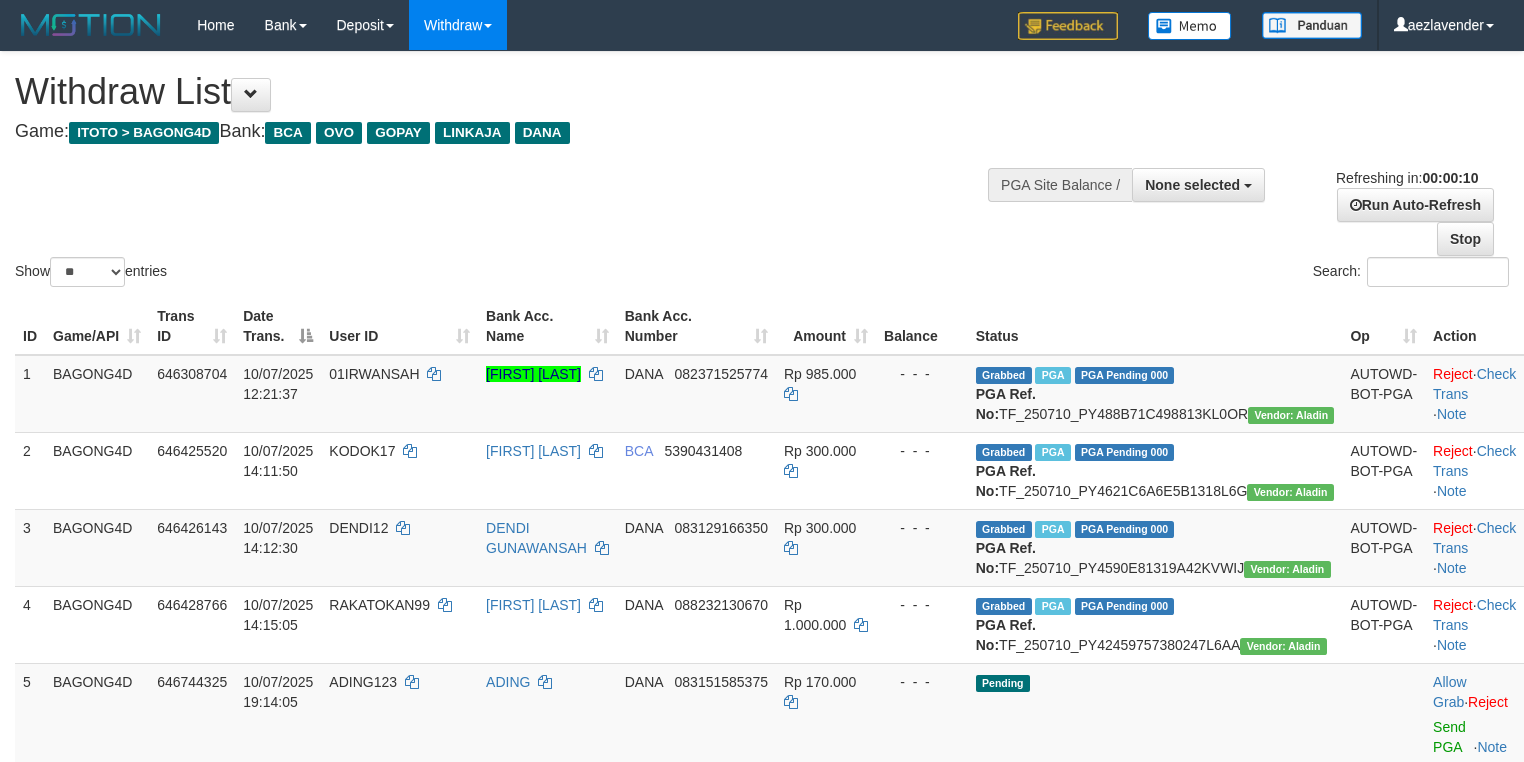 select 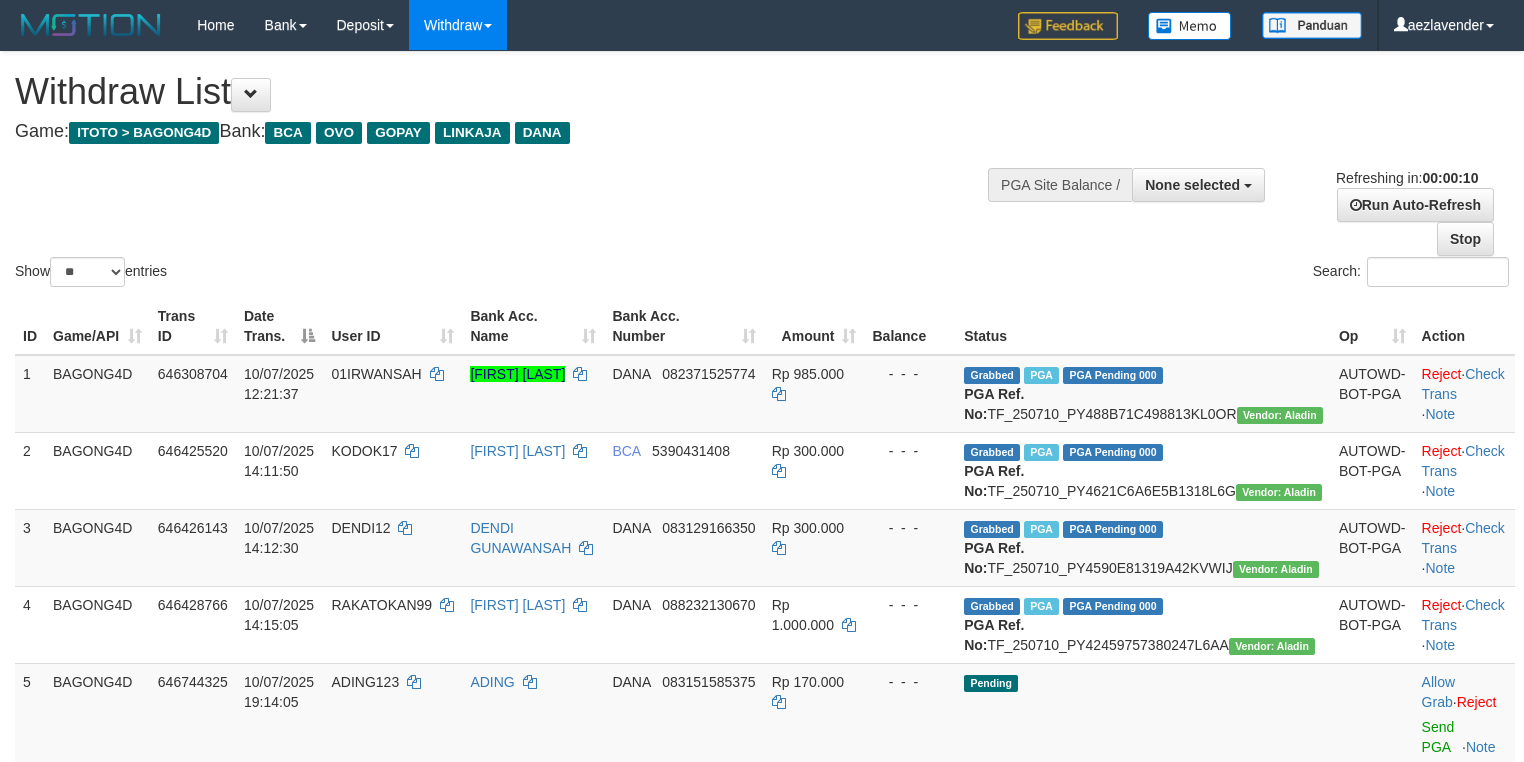 select 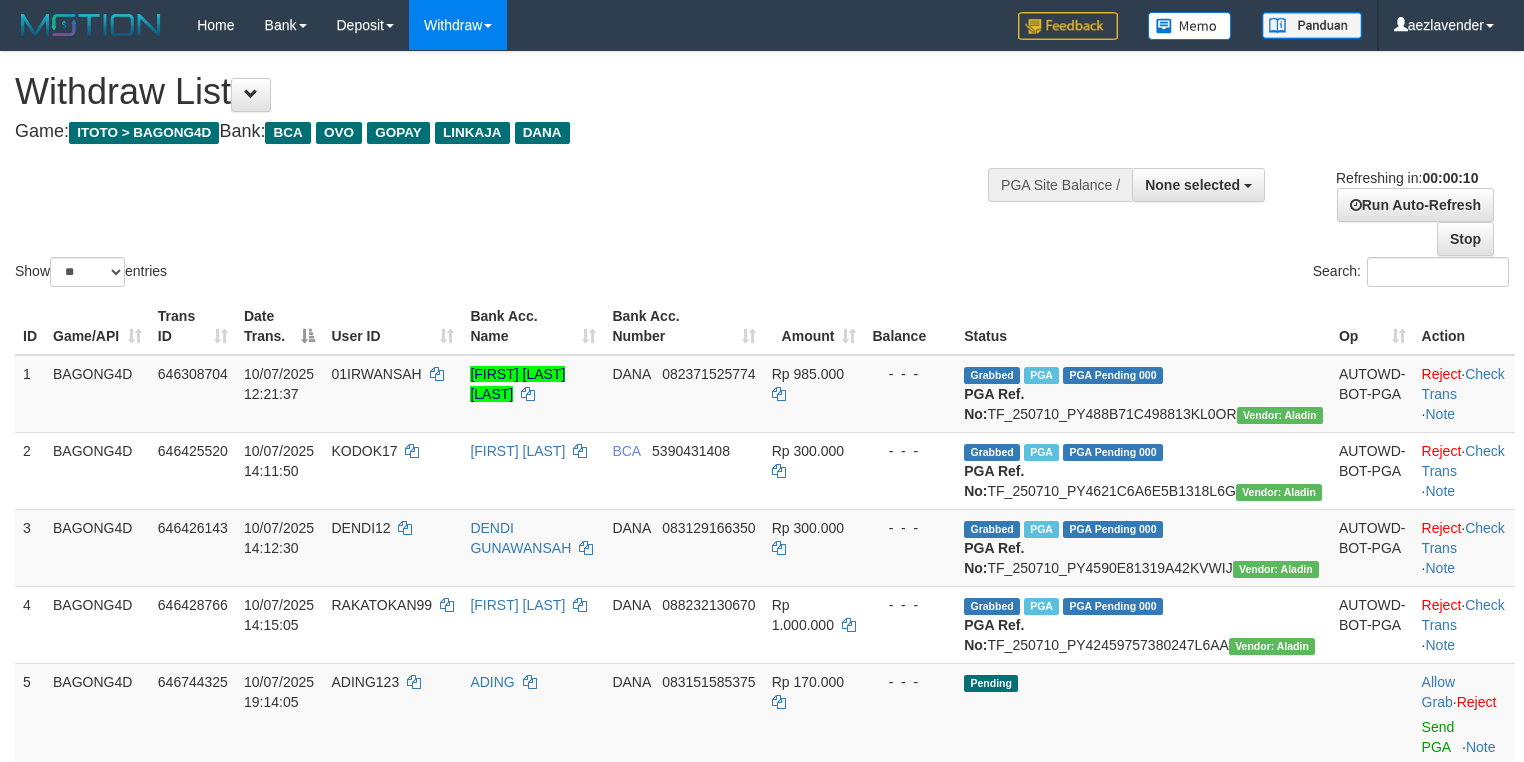 select 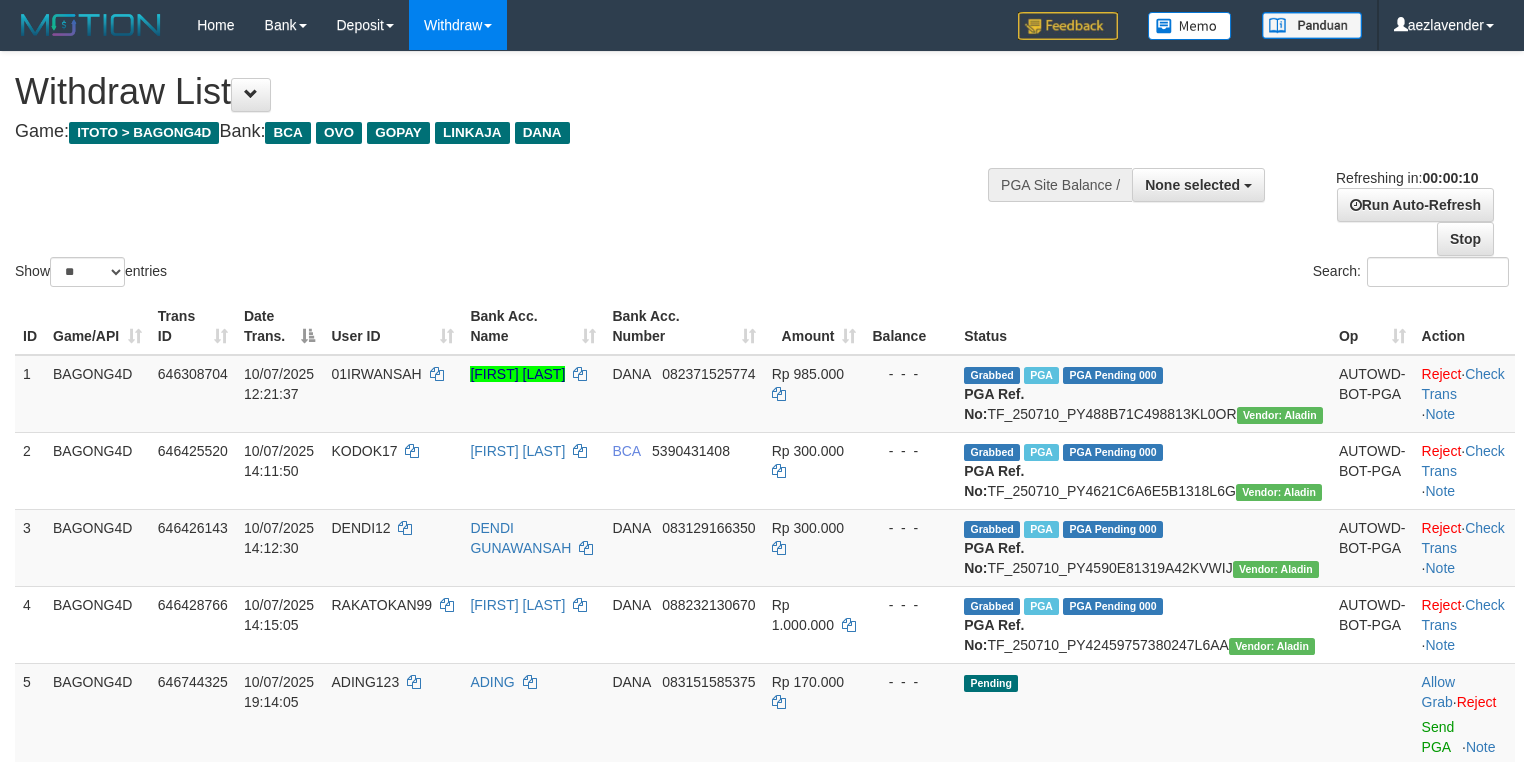 select 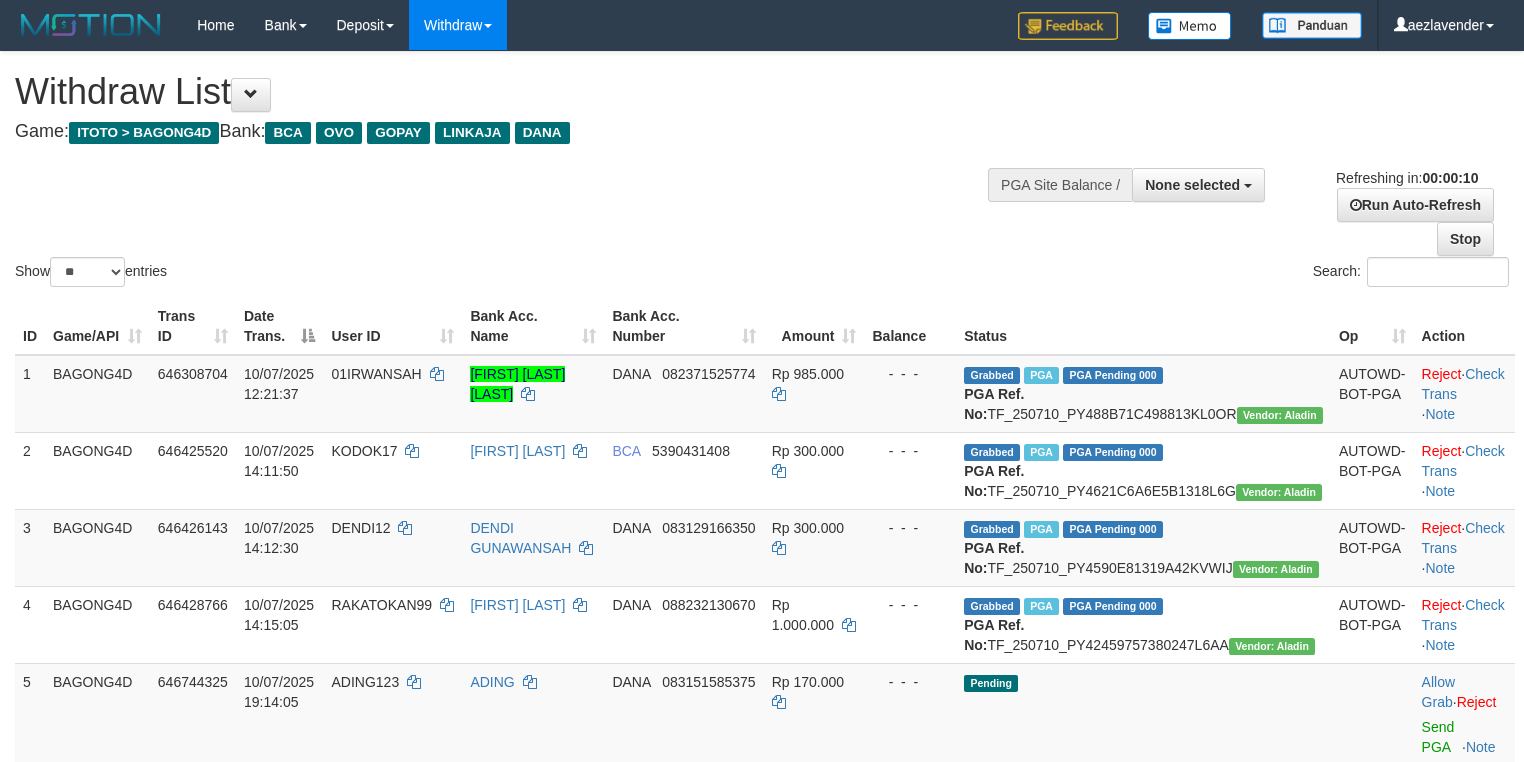select 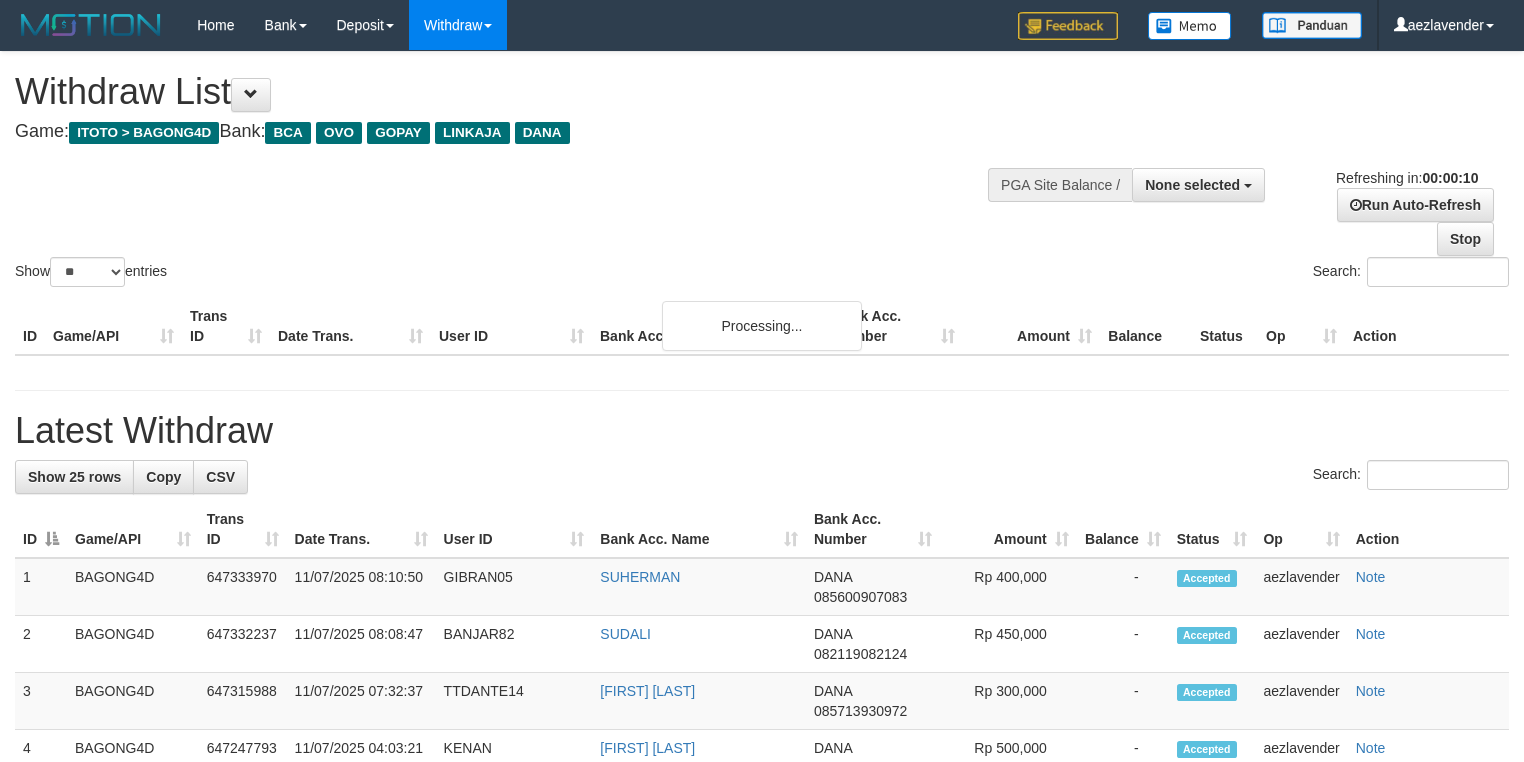 select 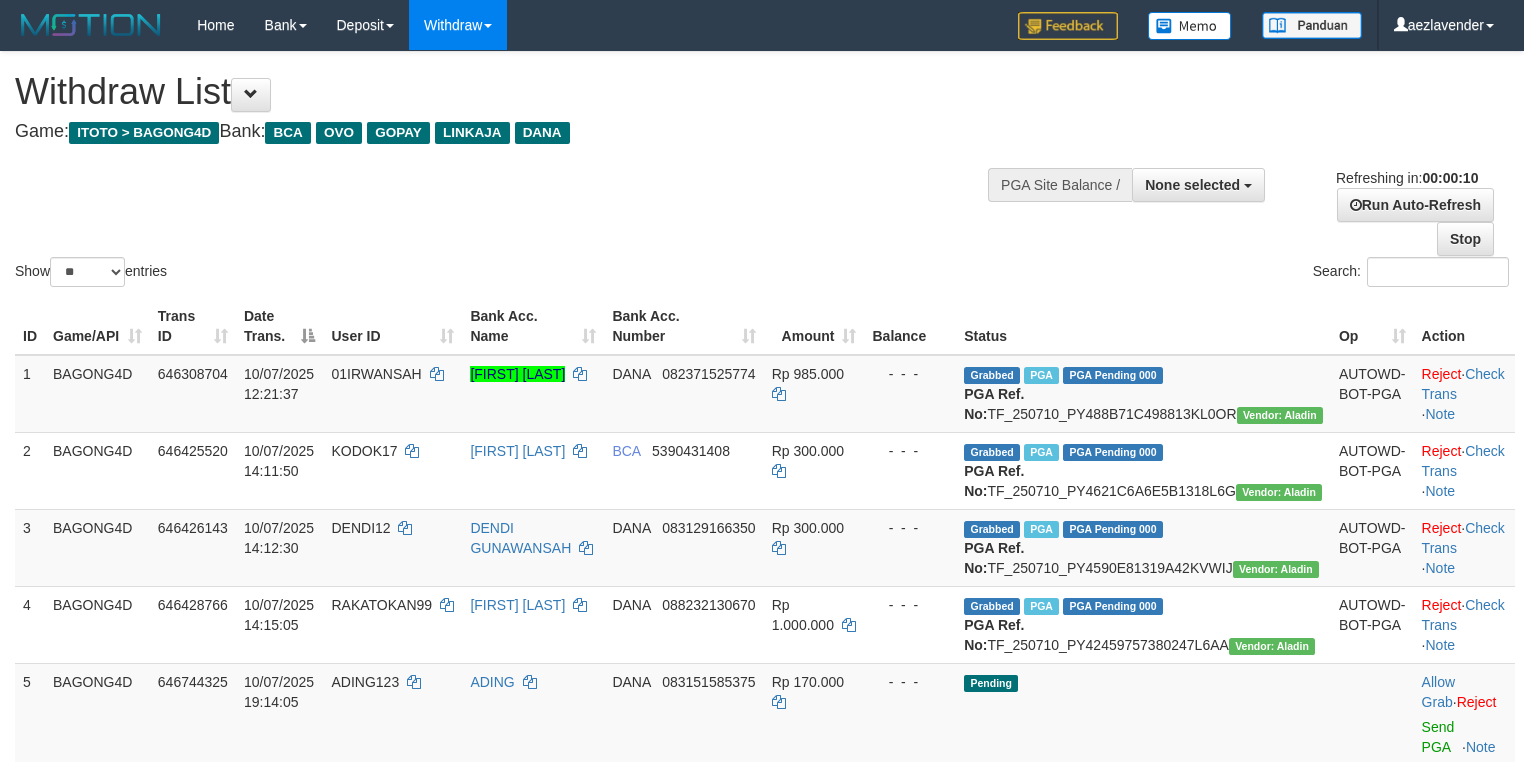 select 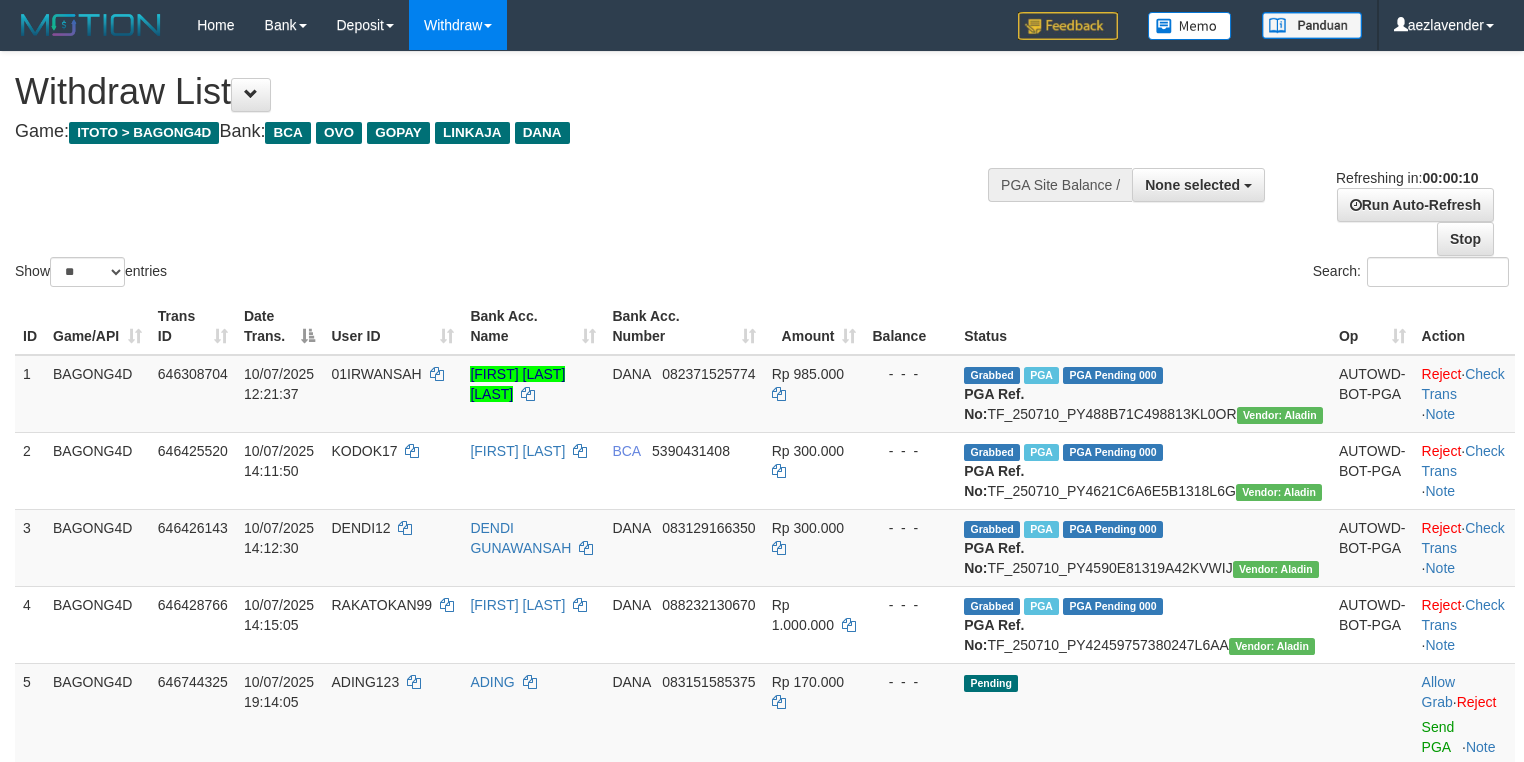 select 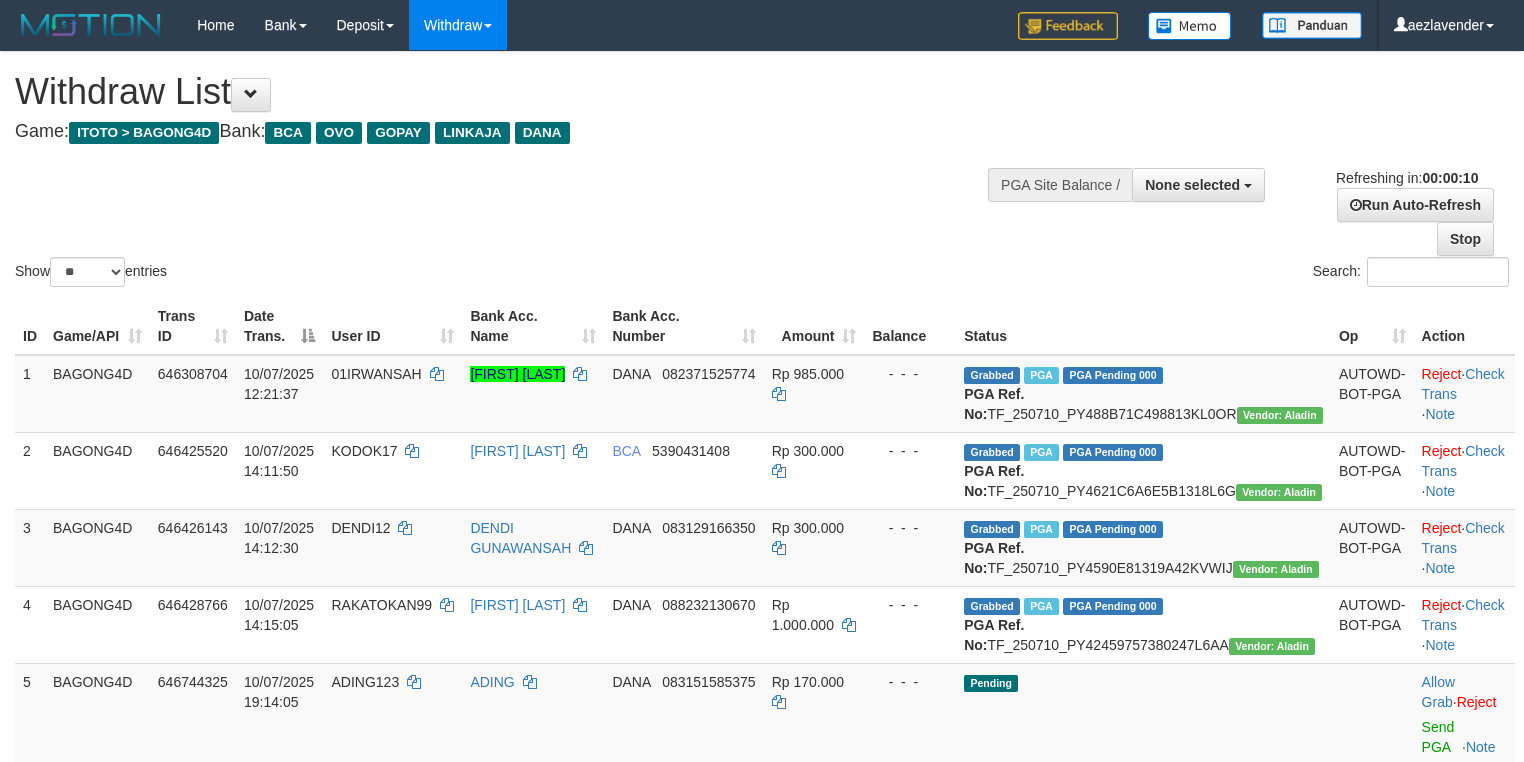 select 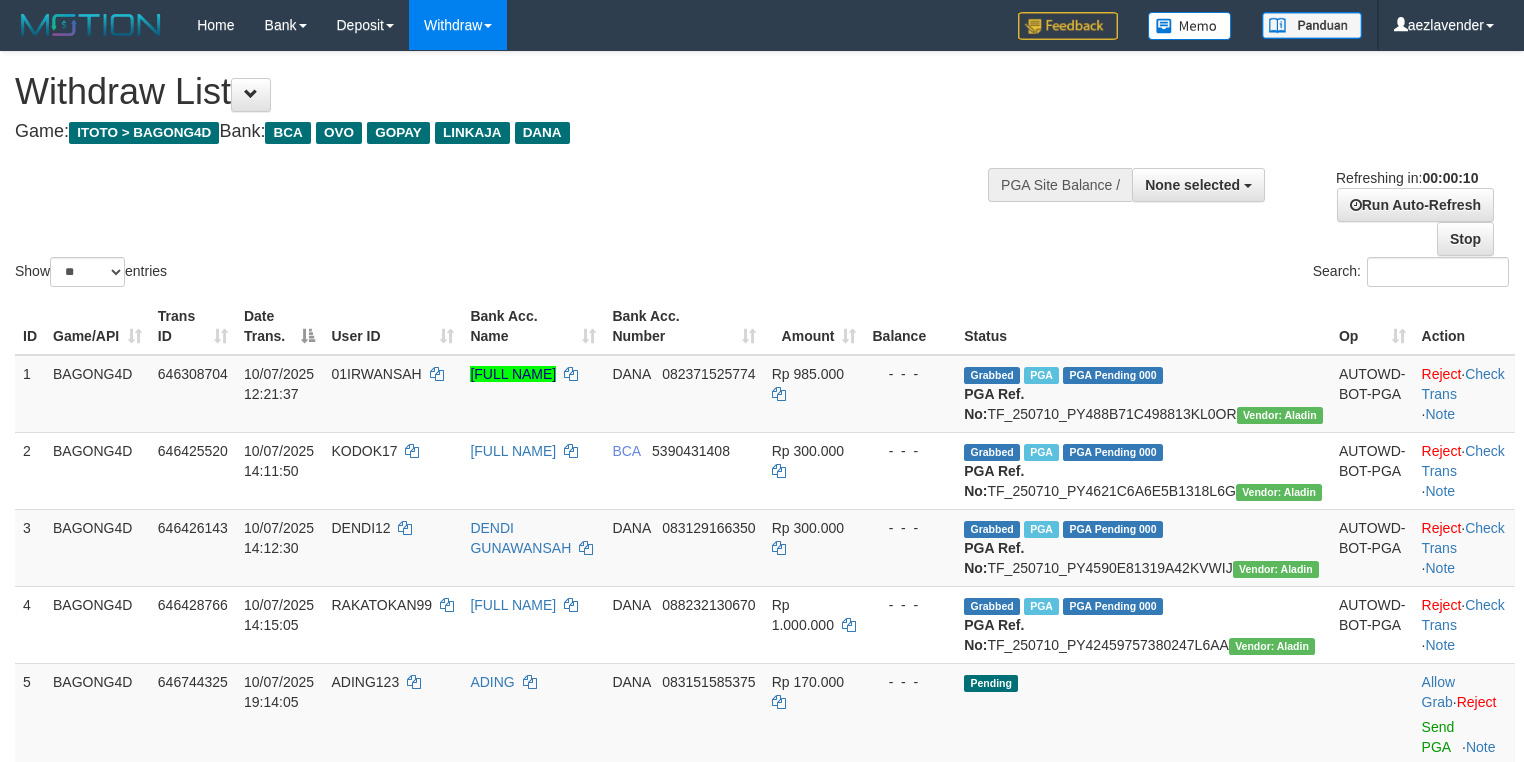 select 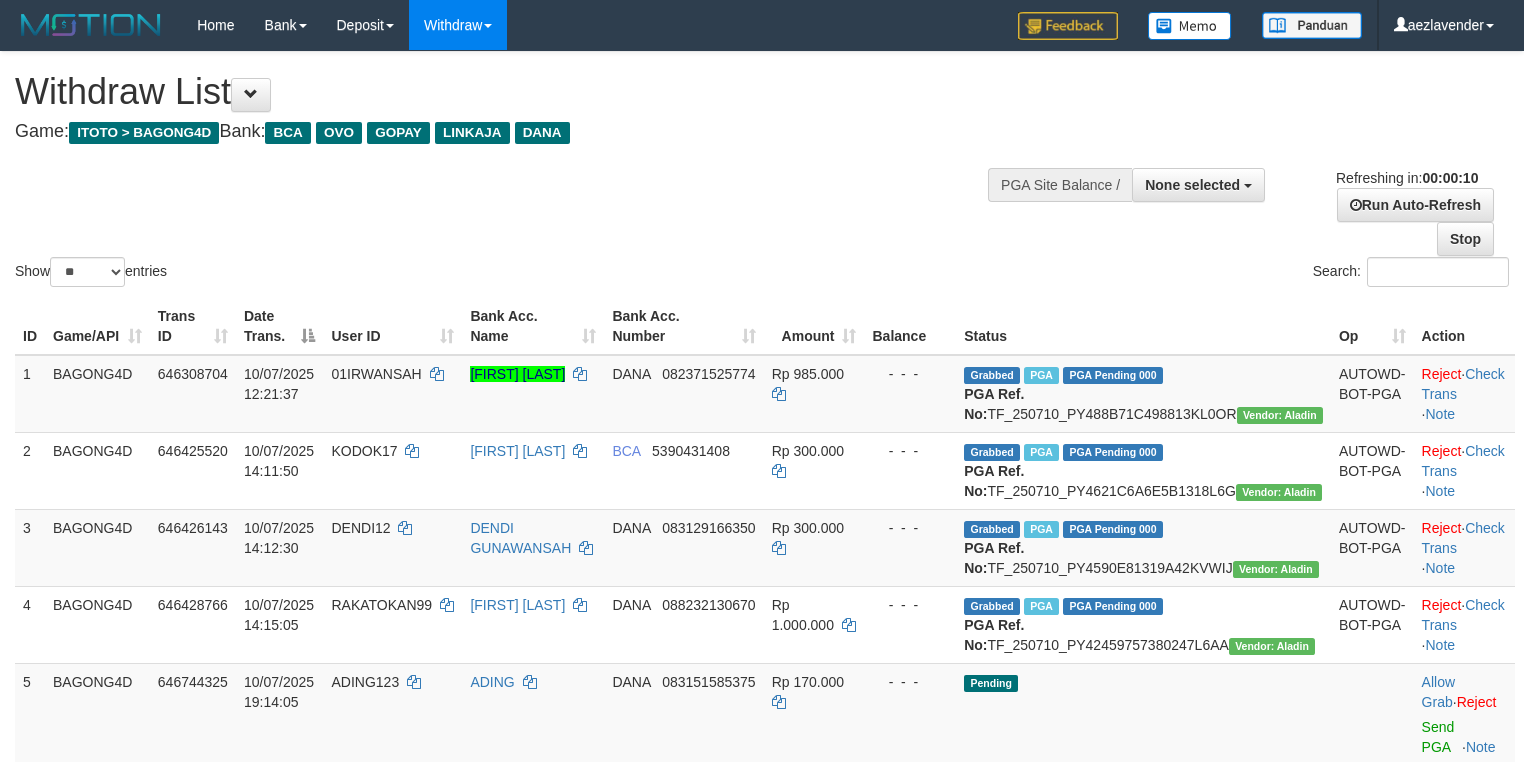 select 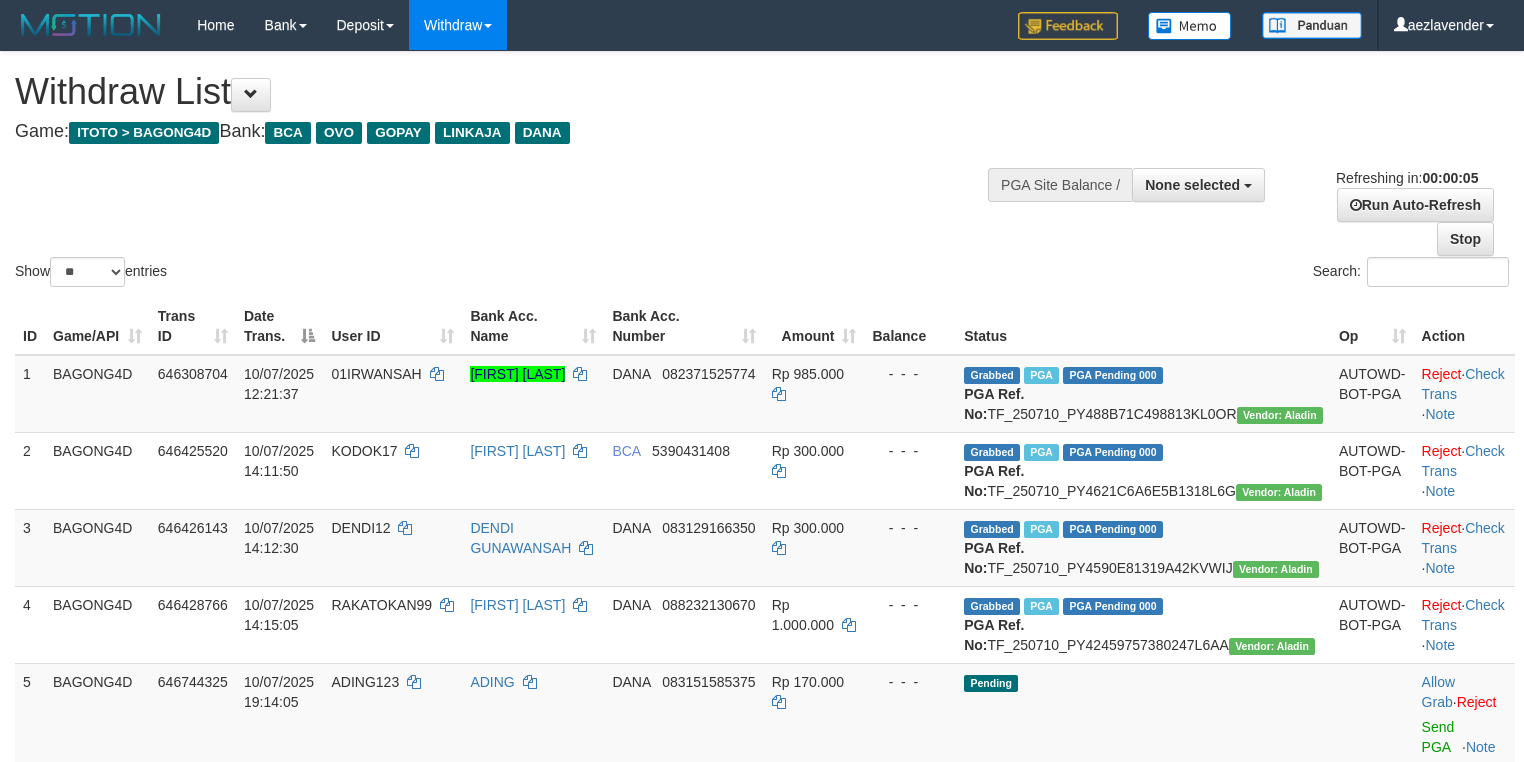 scroll, scrollTop: 0, scrollLeft: 0, axis: both 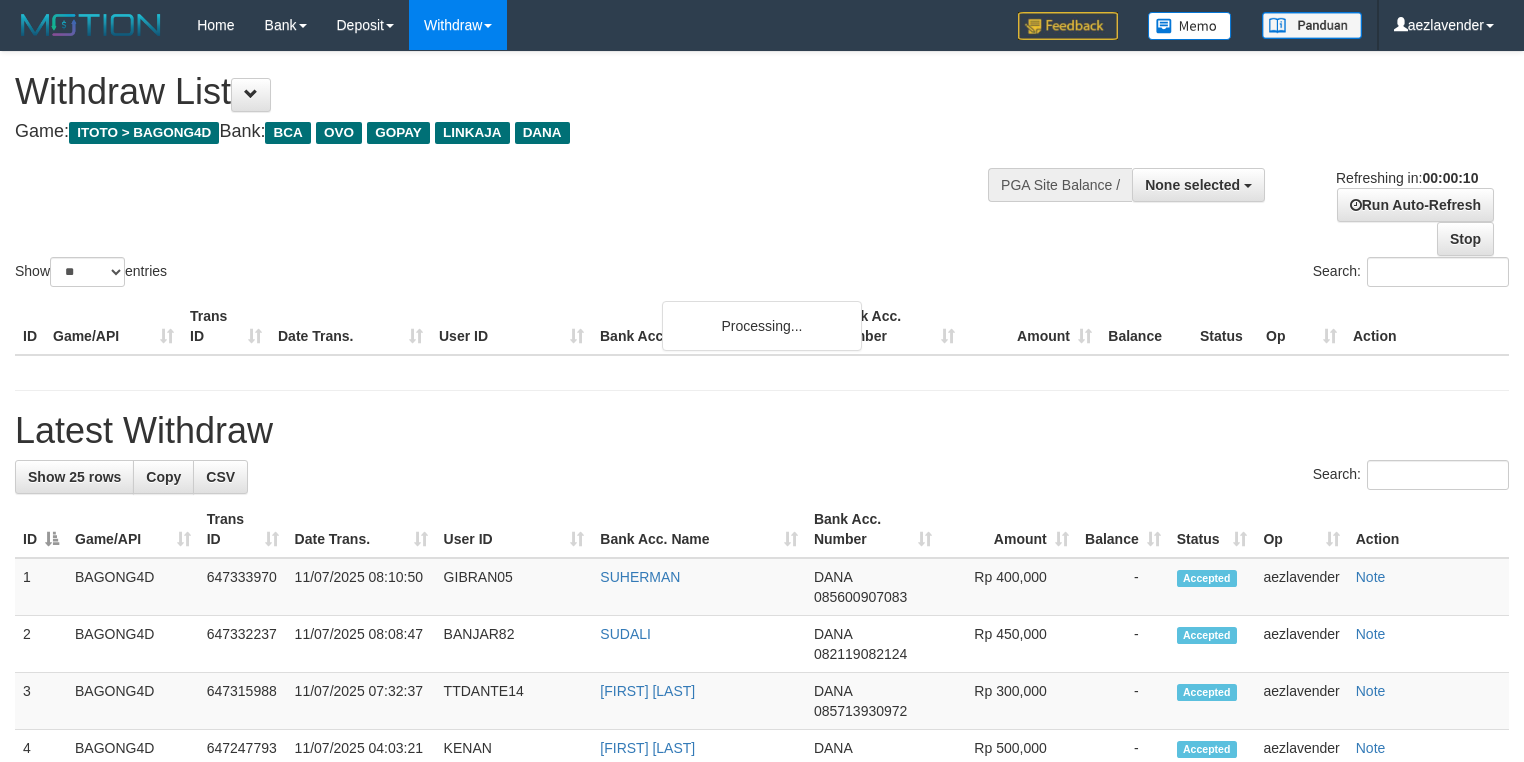 select 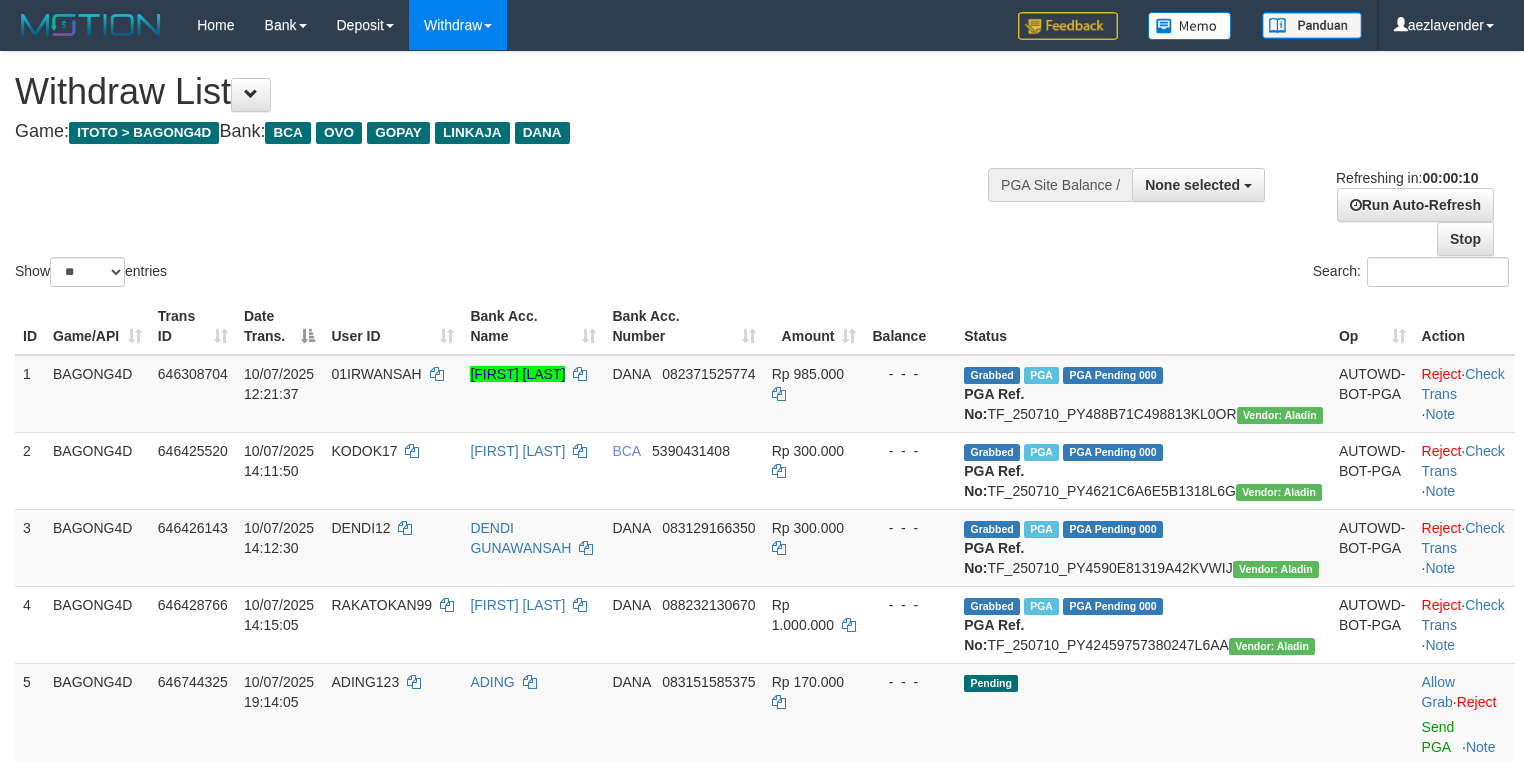 click on "[FIRST] [LAST]" at bounding box center [533, 470] 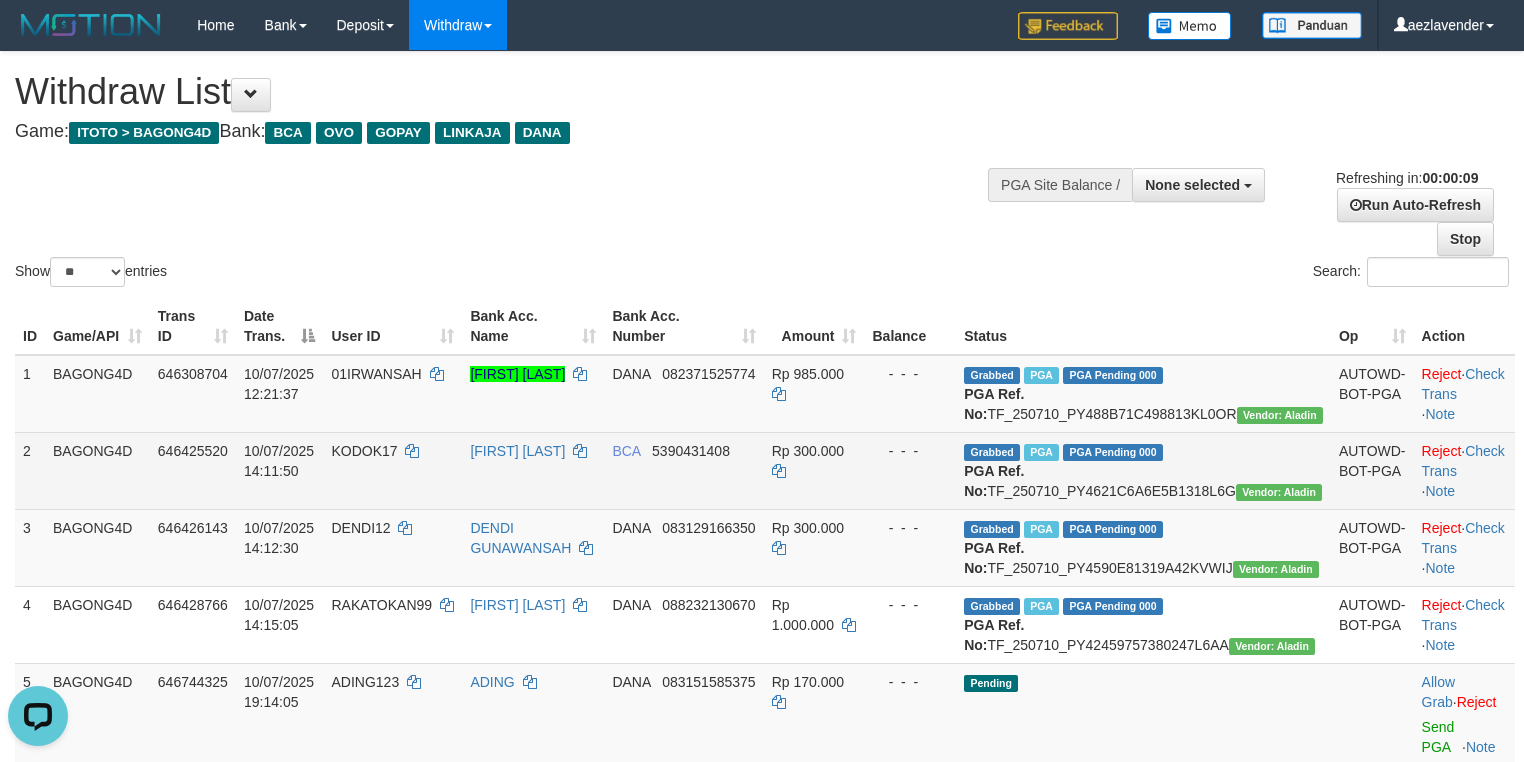 scroll, scrollTop: 0, scrollLeft: 0, axis: both 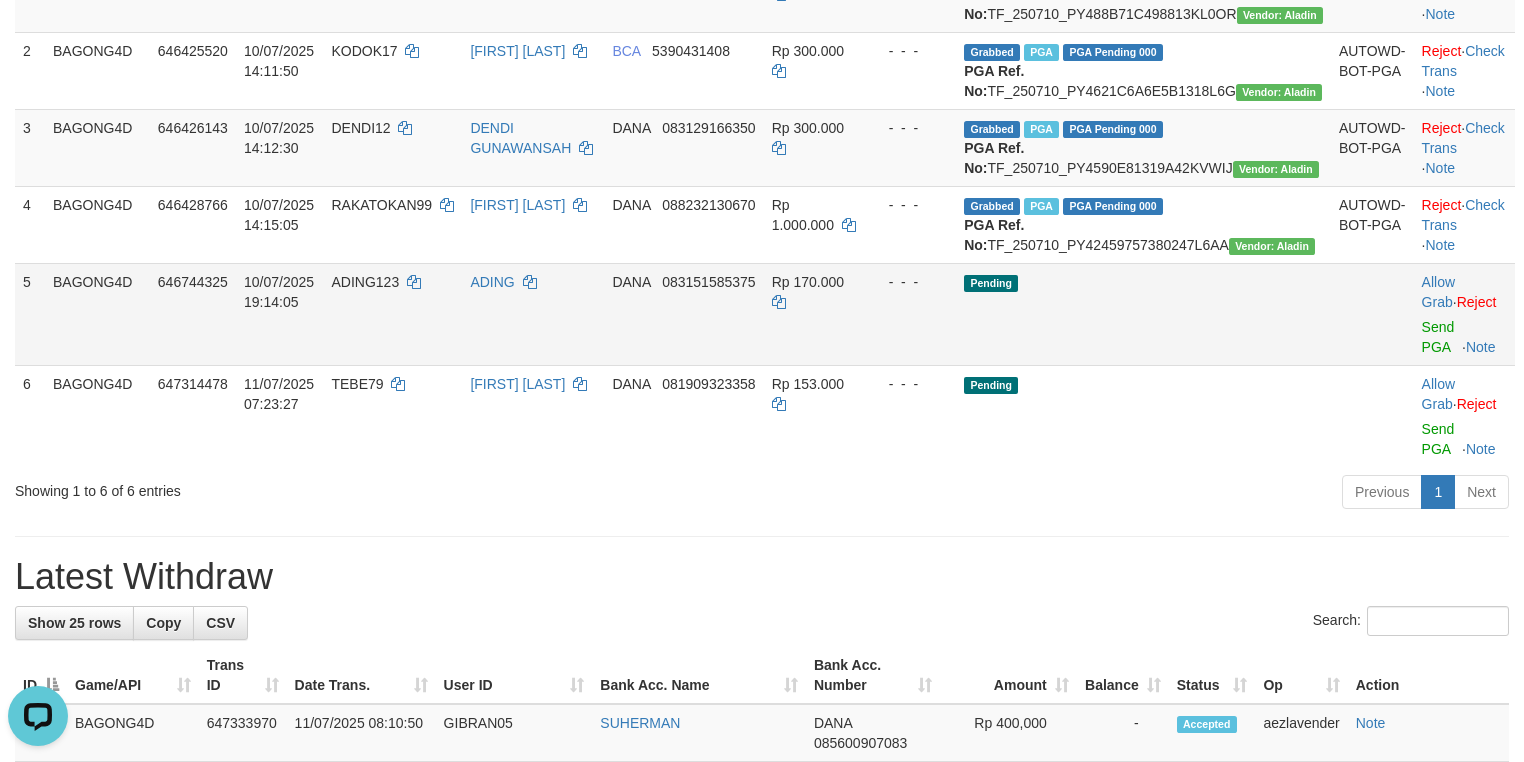 click on "ADING" at bounding box center [533, 314] 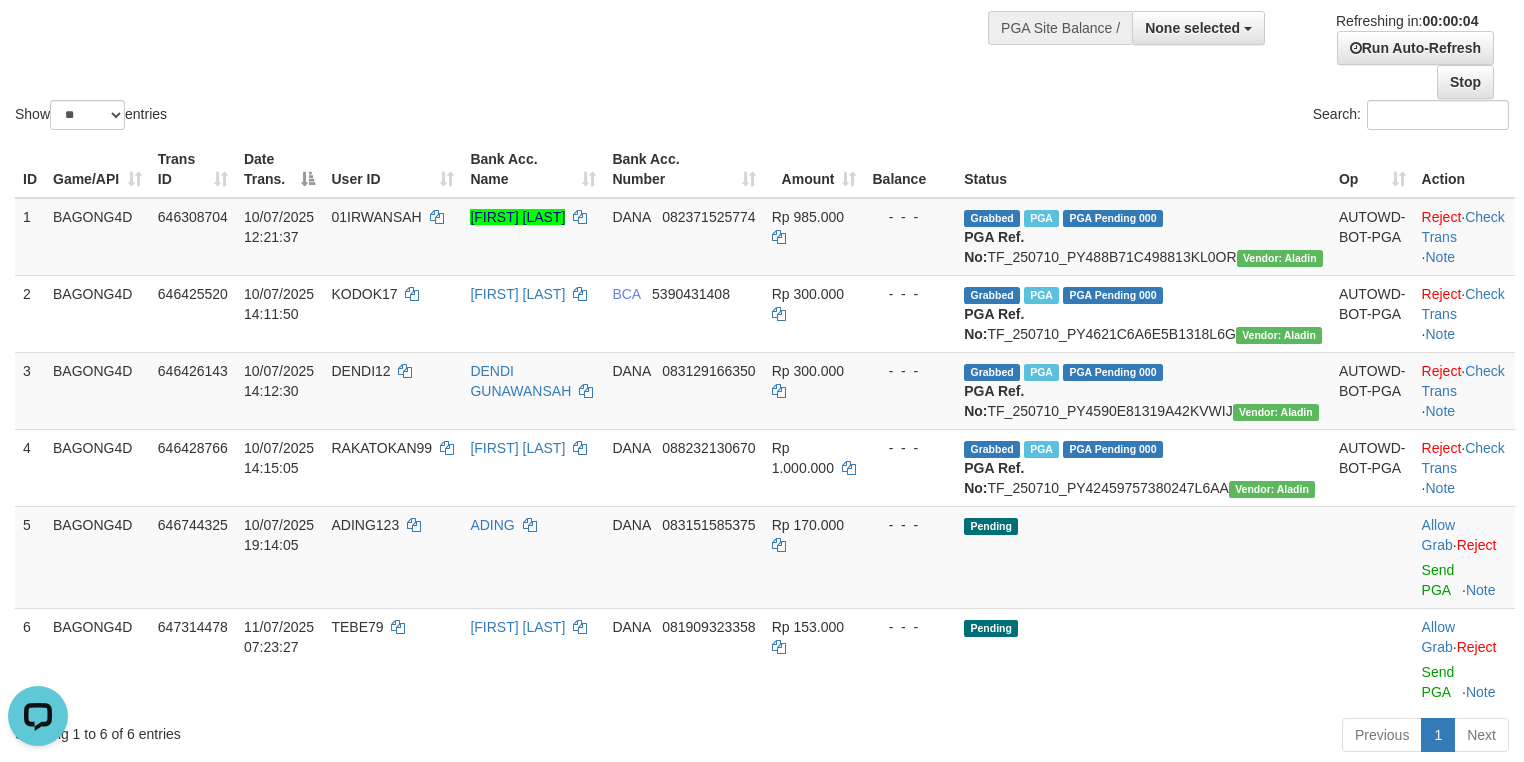 scroll, scrollTop: 0, scrollLeft: 0, axis: both 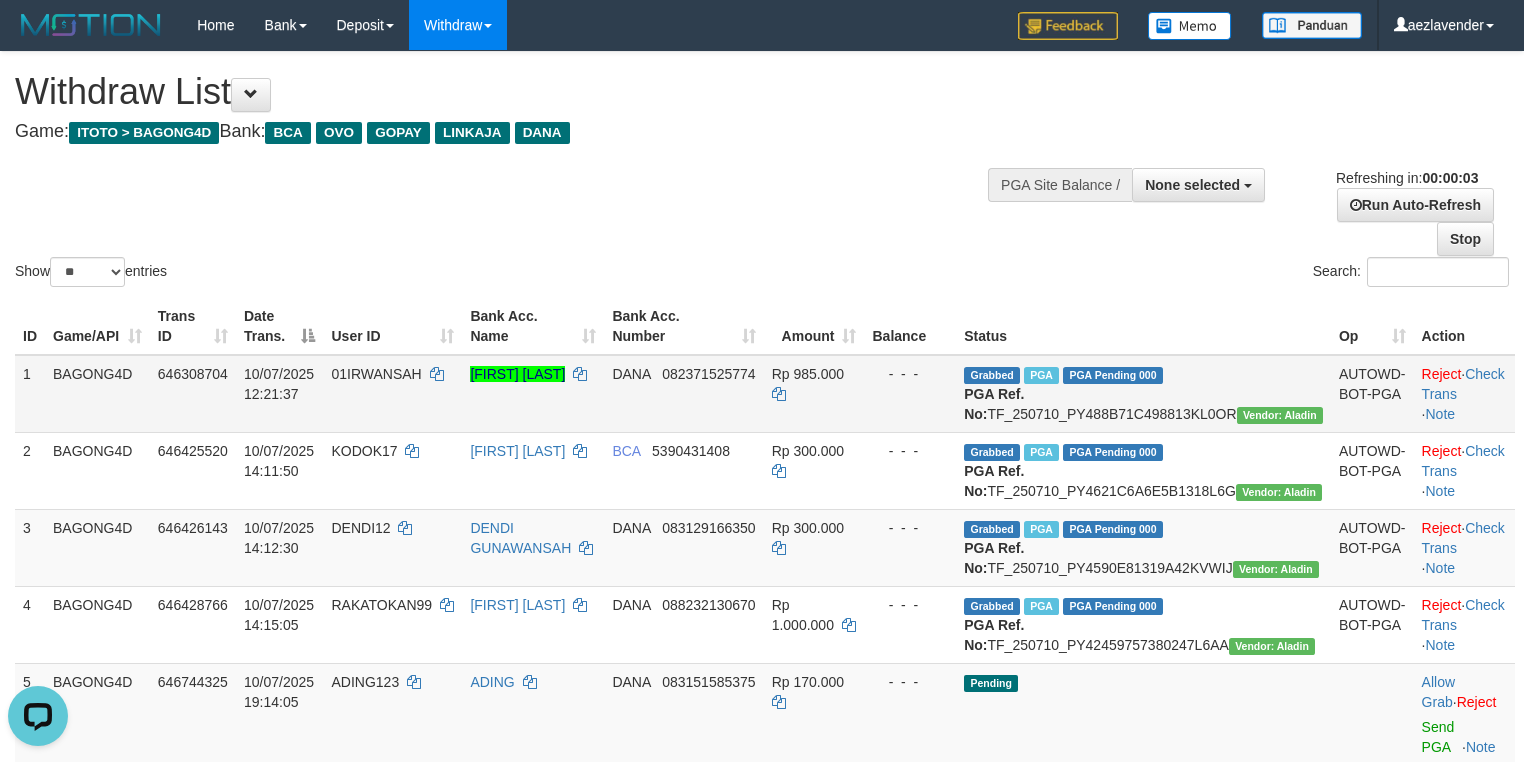 click on "[FIRST] [LAST]" at bounding box center (533, 394) 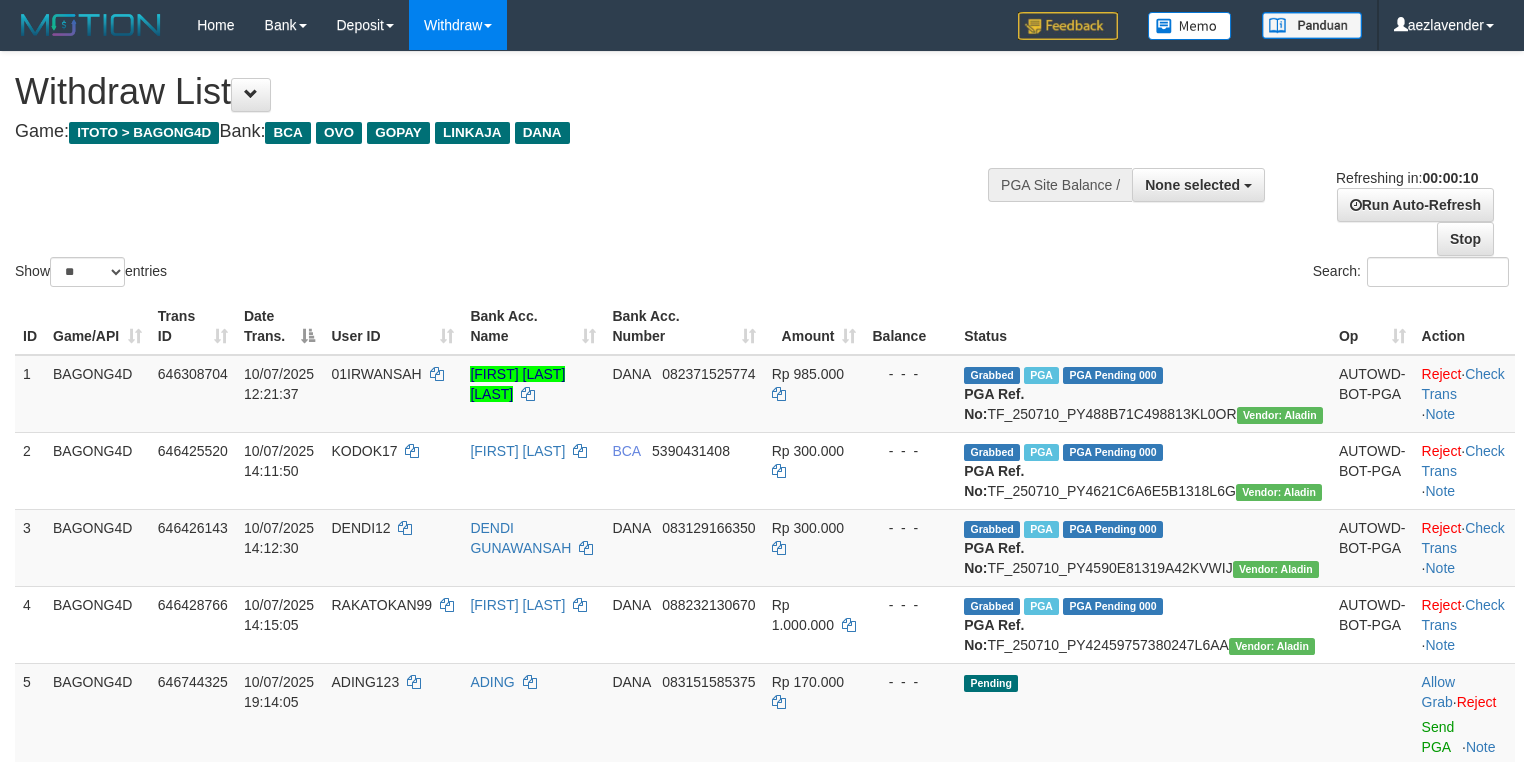 select 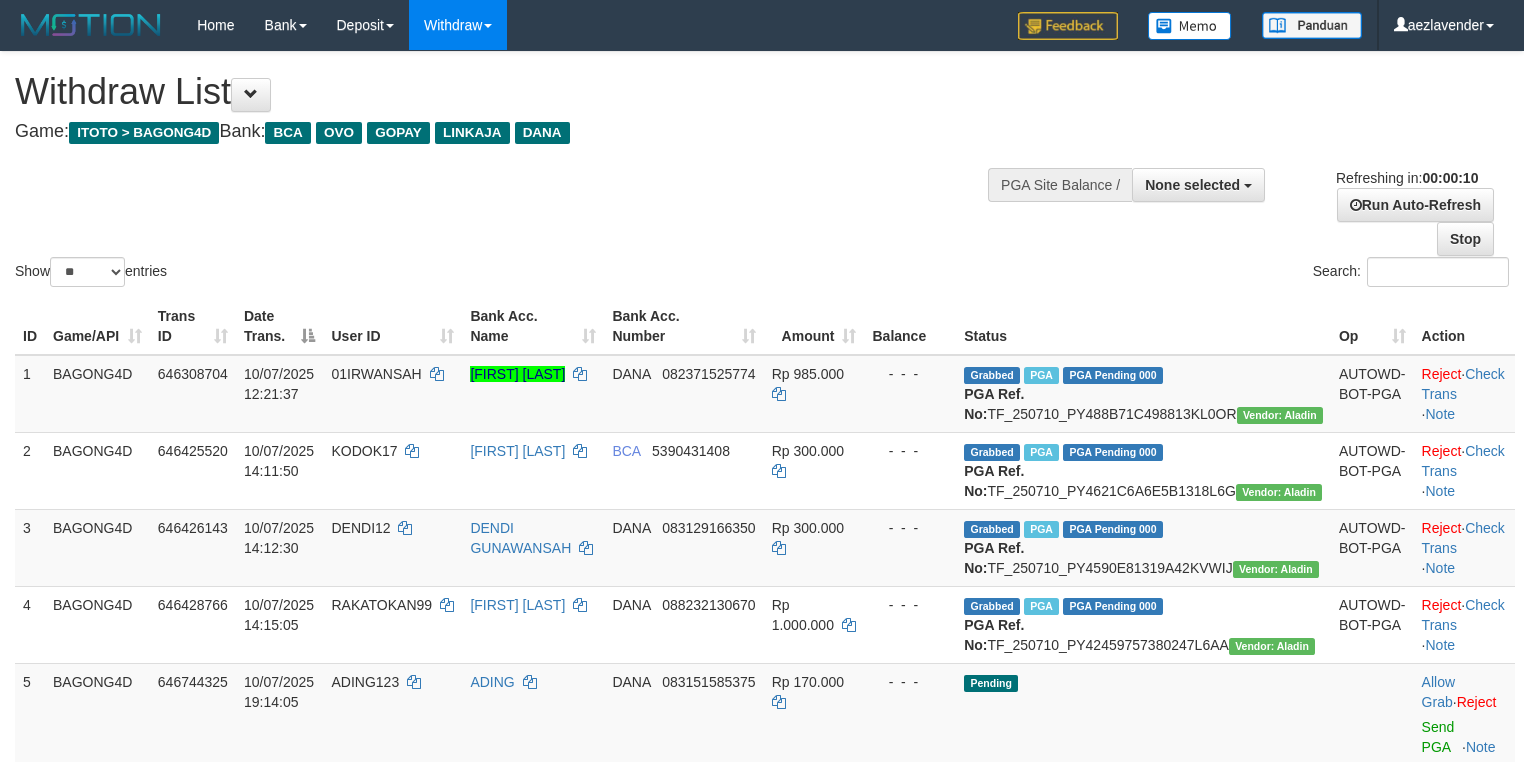 select 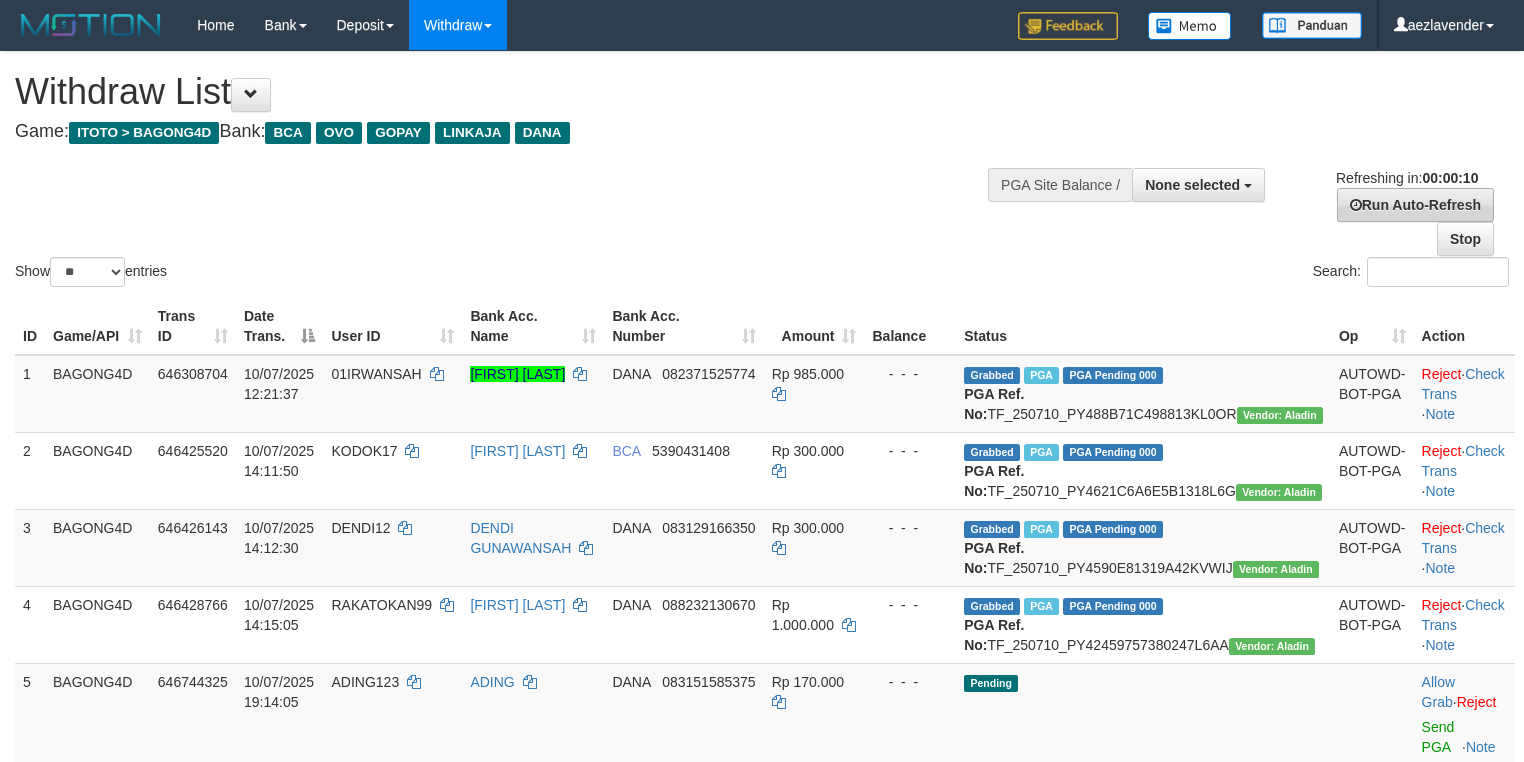 scroll, scrollTop: 0, scrollLeft: 0, axis: both 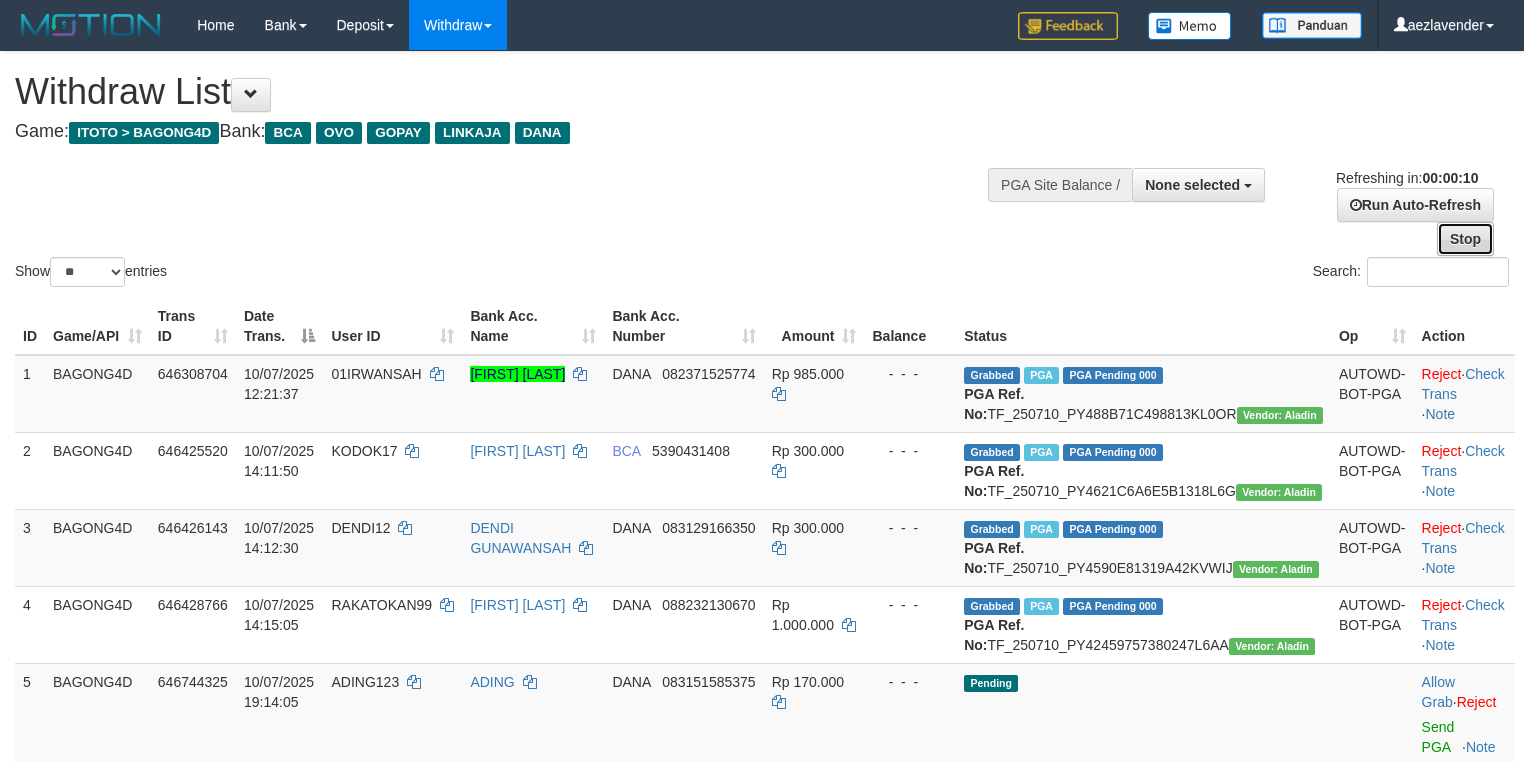 click on "Stop" at bounding box center [1465, 239] 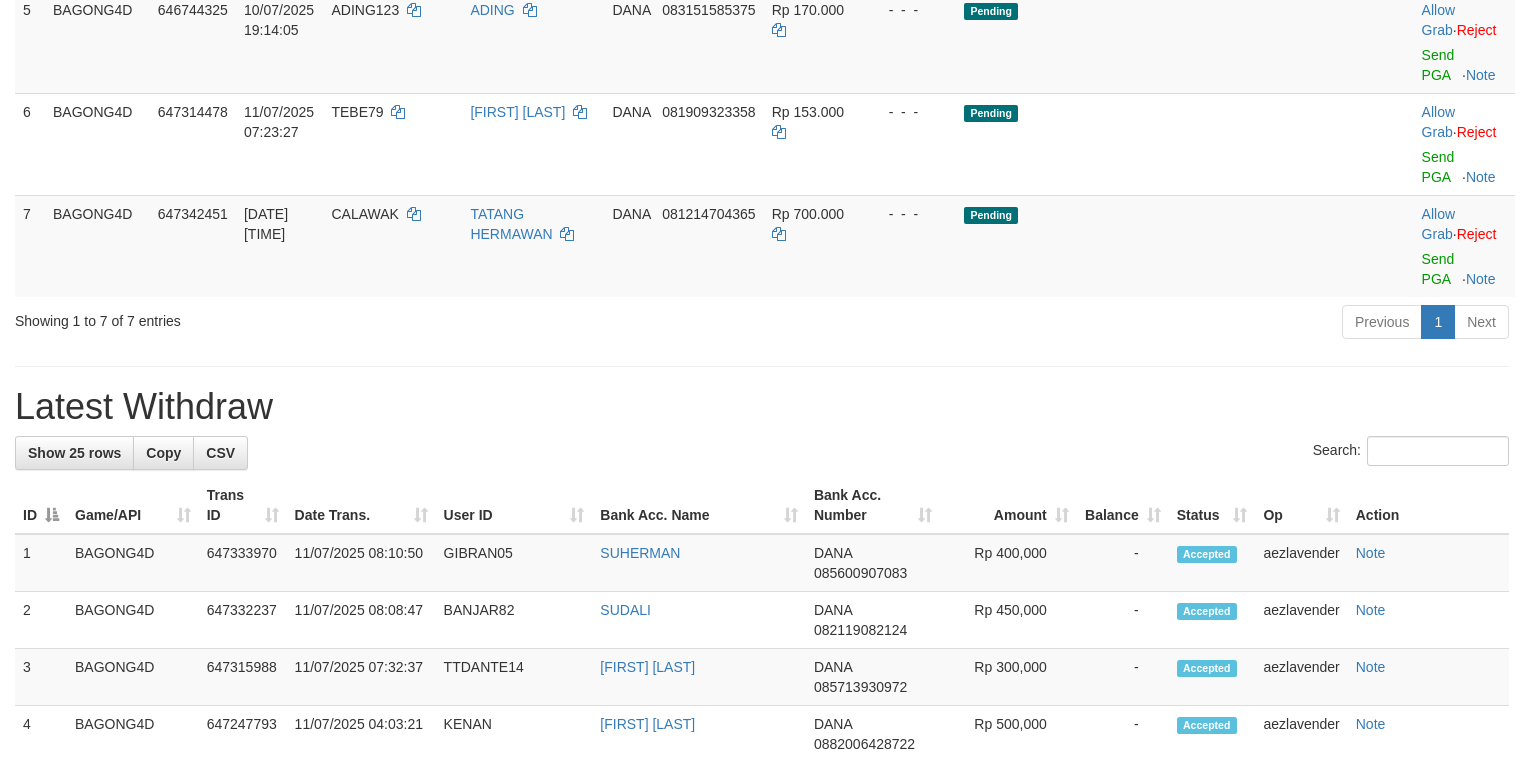 scroll, scrollTop: 666, scrollLeft: 0, axis: vertical 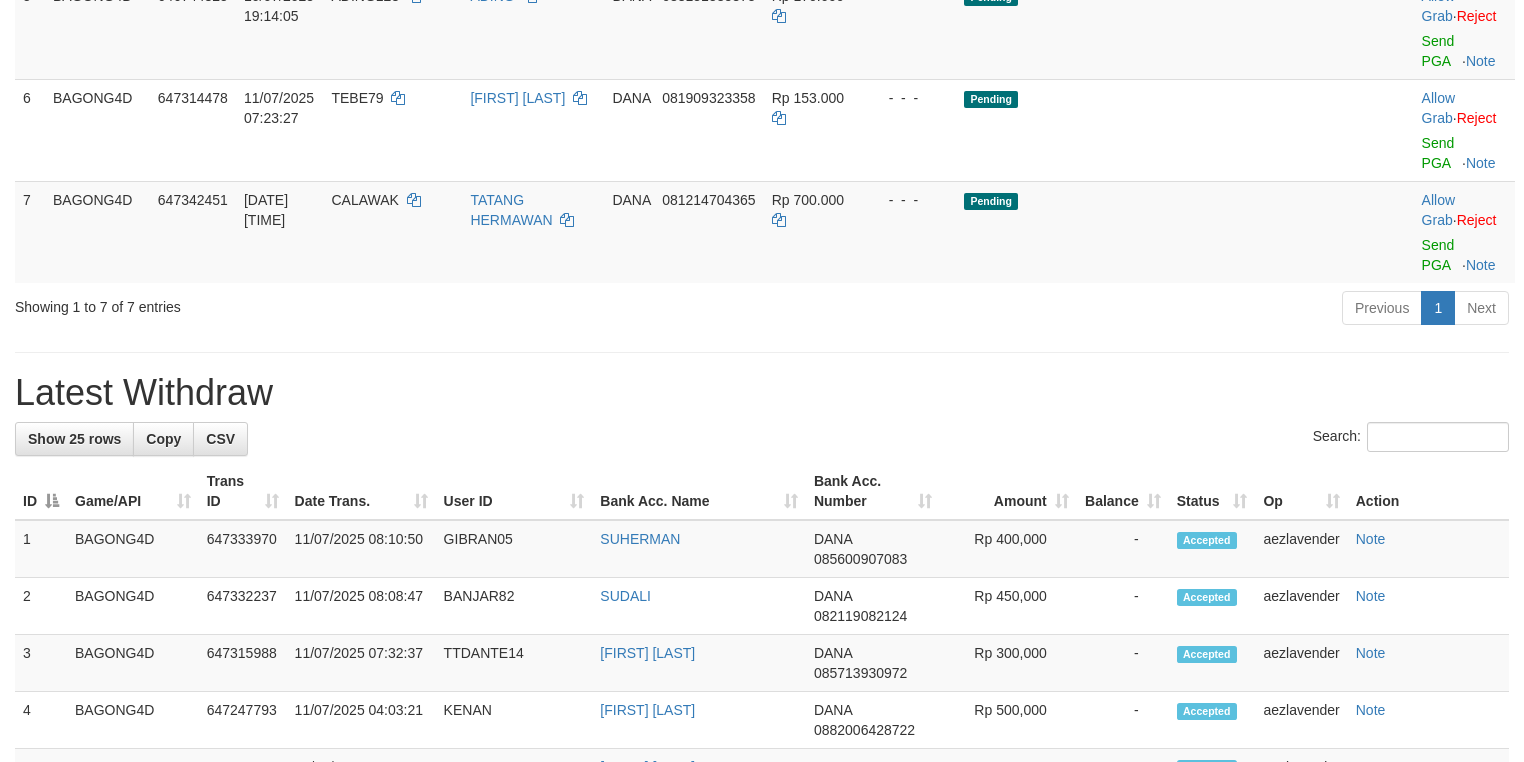click on "**********" at bounding box center (762, 560) 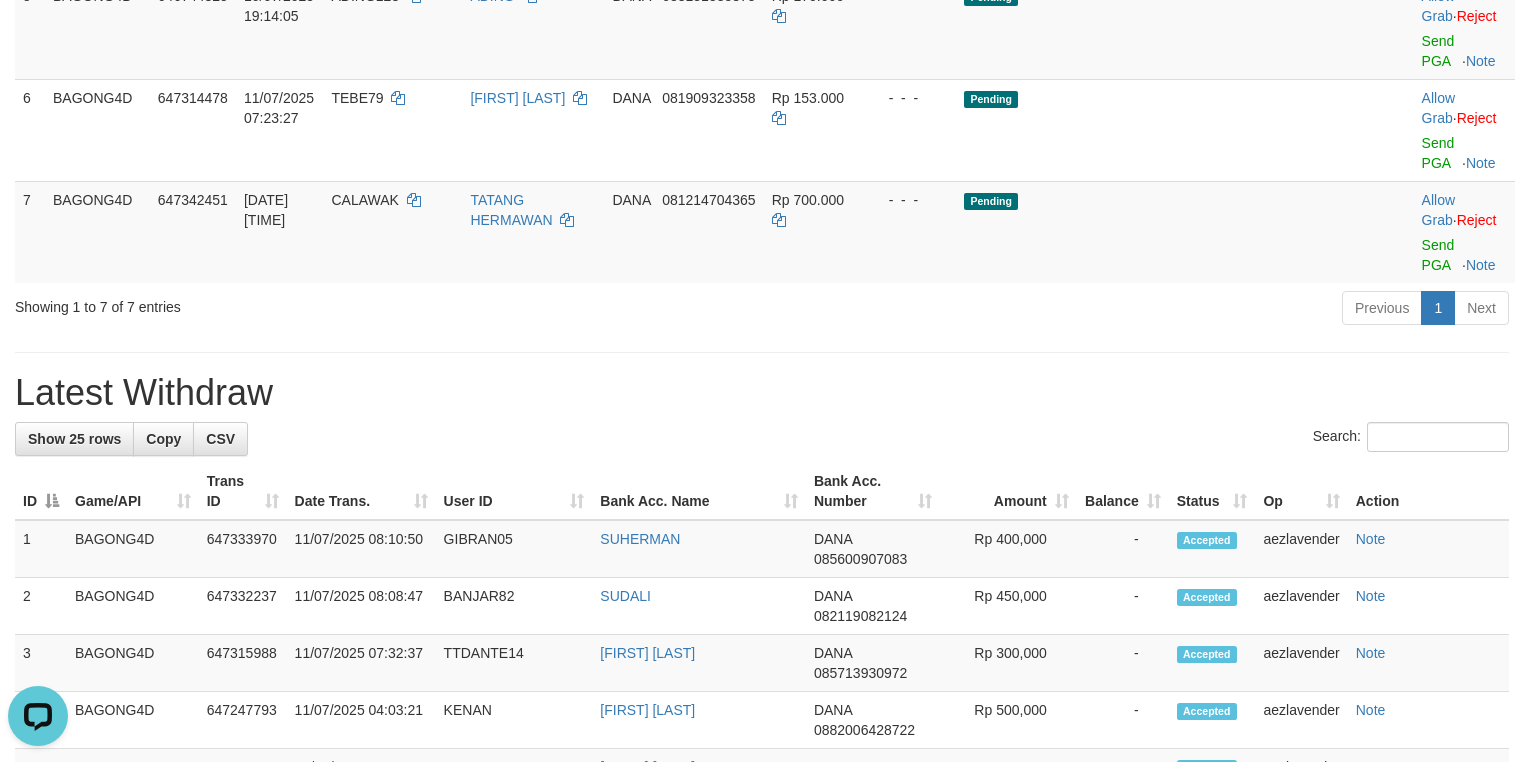 scroll, scrollTop: 0, scrollLeft: 0, axis: both 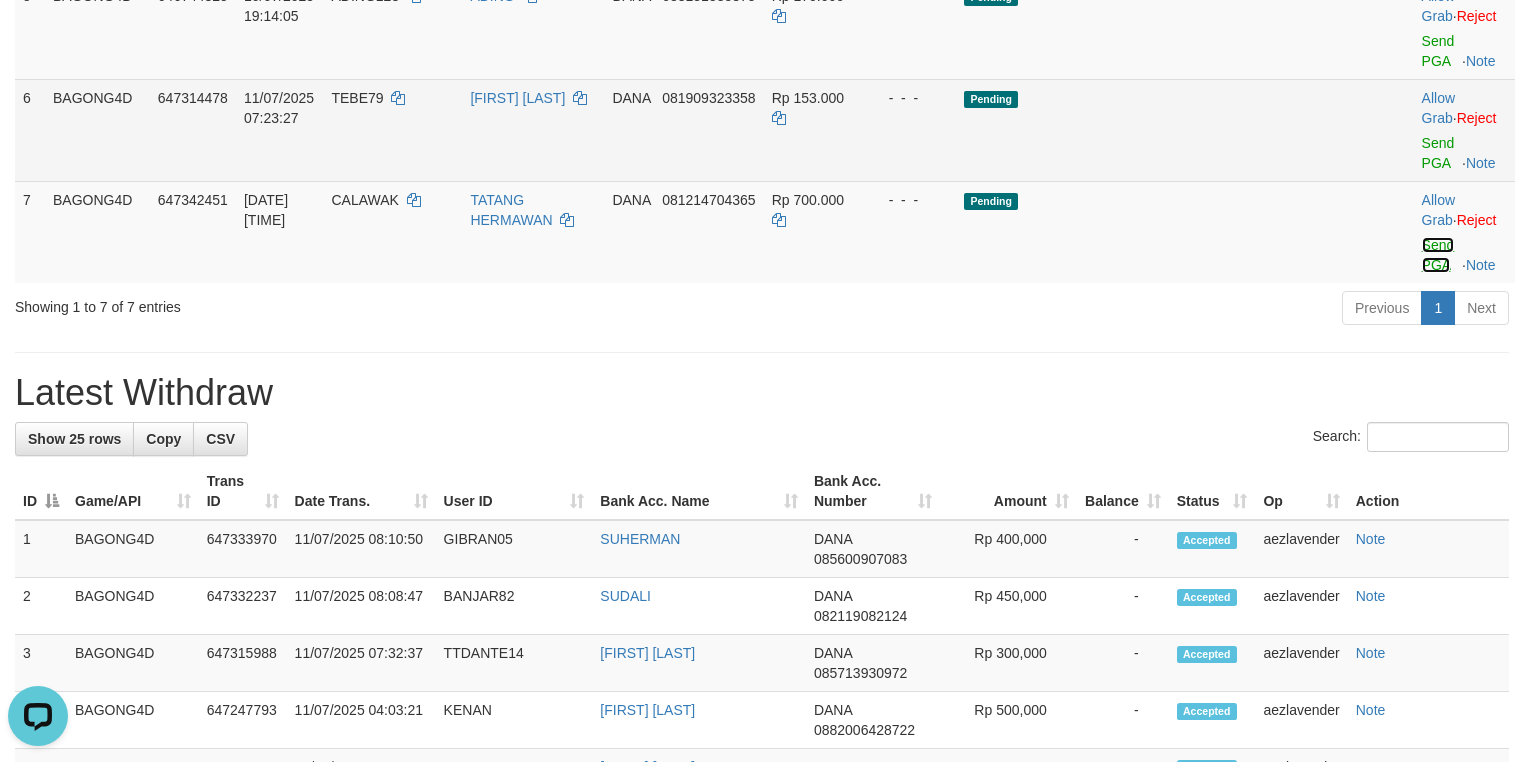 drag, startPoint x: 1418, startPoint y: 336, endPoint x: 895, endPoint y: 220, distance: 535.70984 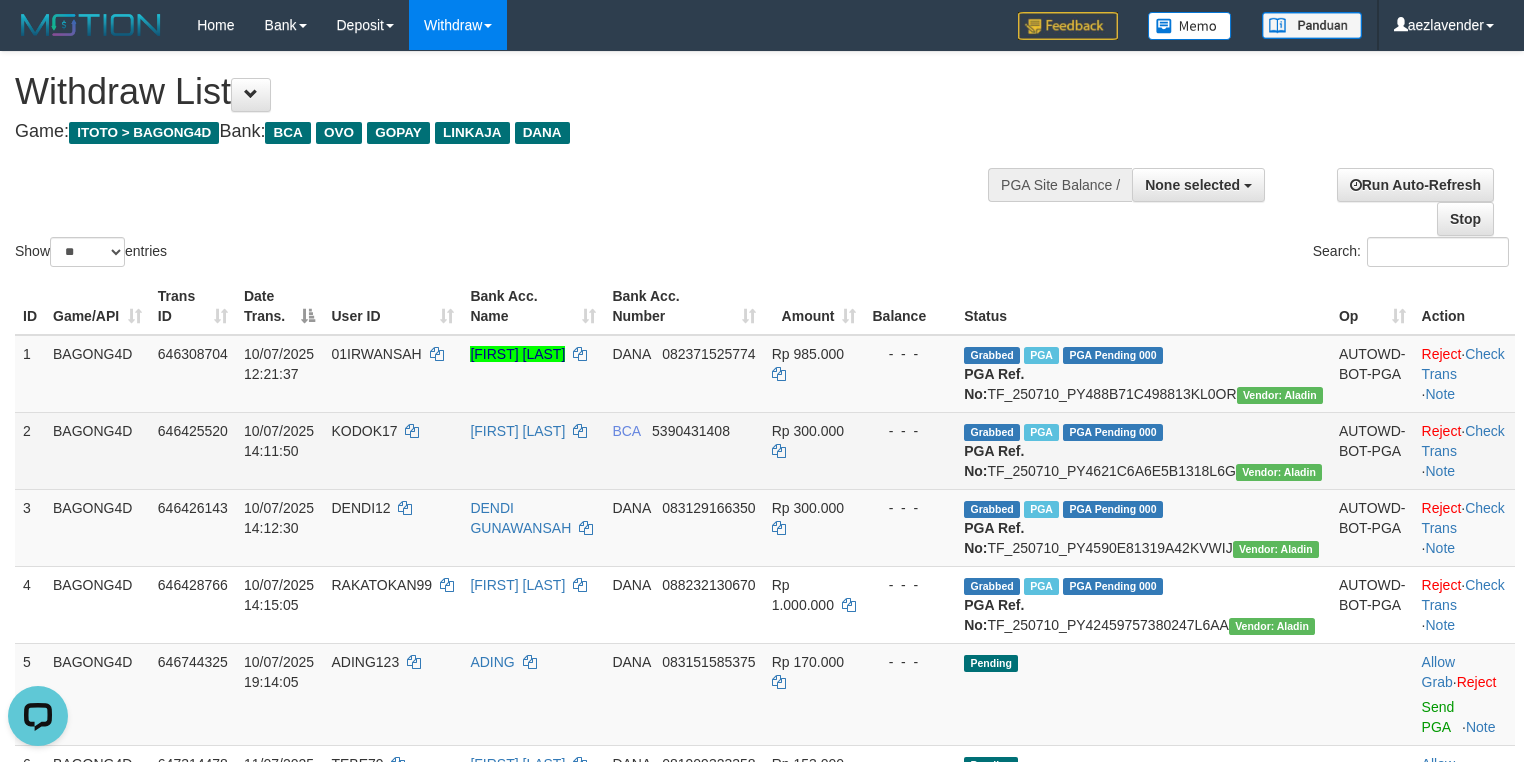 scroll, scrollTop: 0, scrollLeft: 0, axis: both 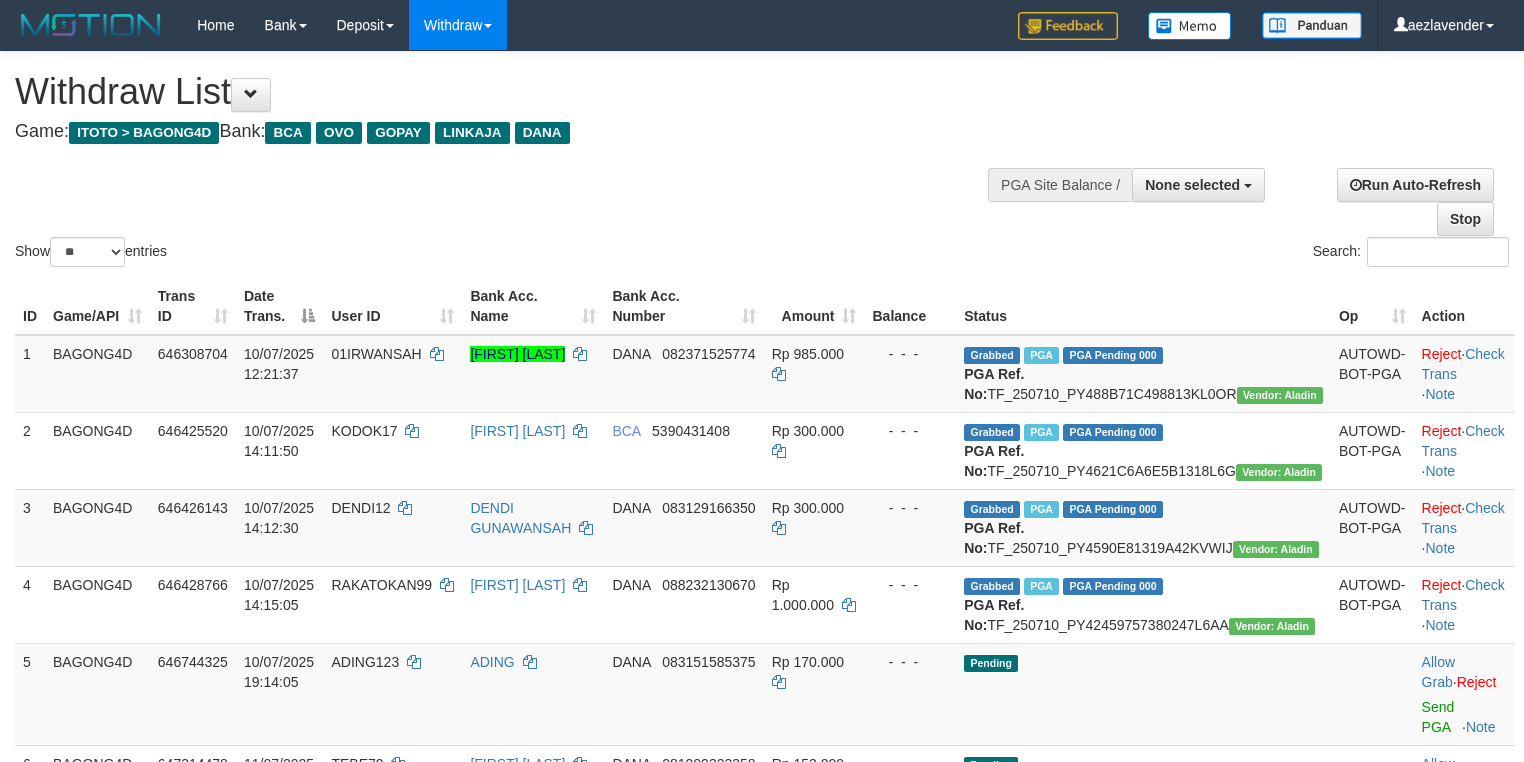 select 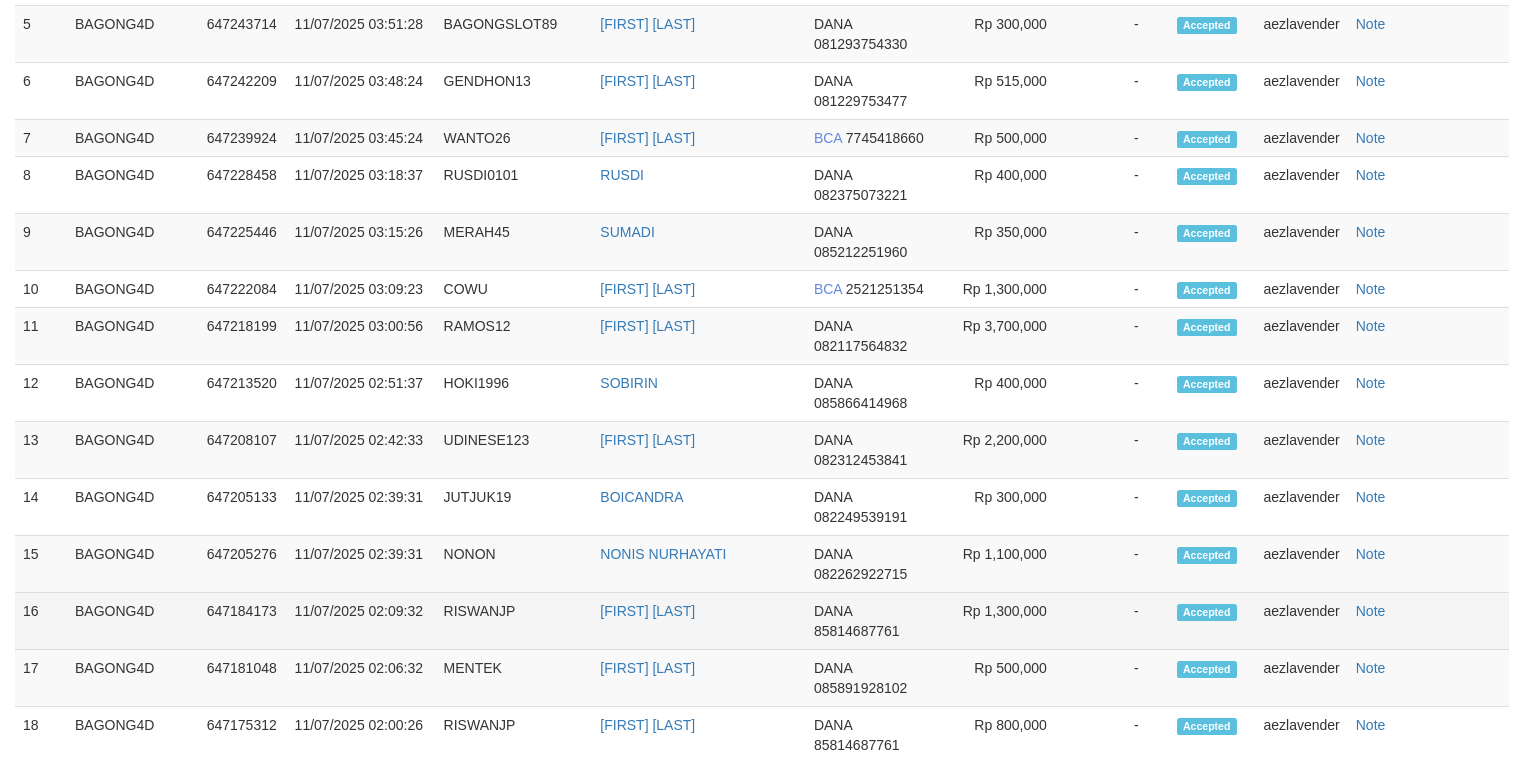 scroll, scrollTop: 1257, scrollLeft: 0, axis: vertical 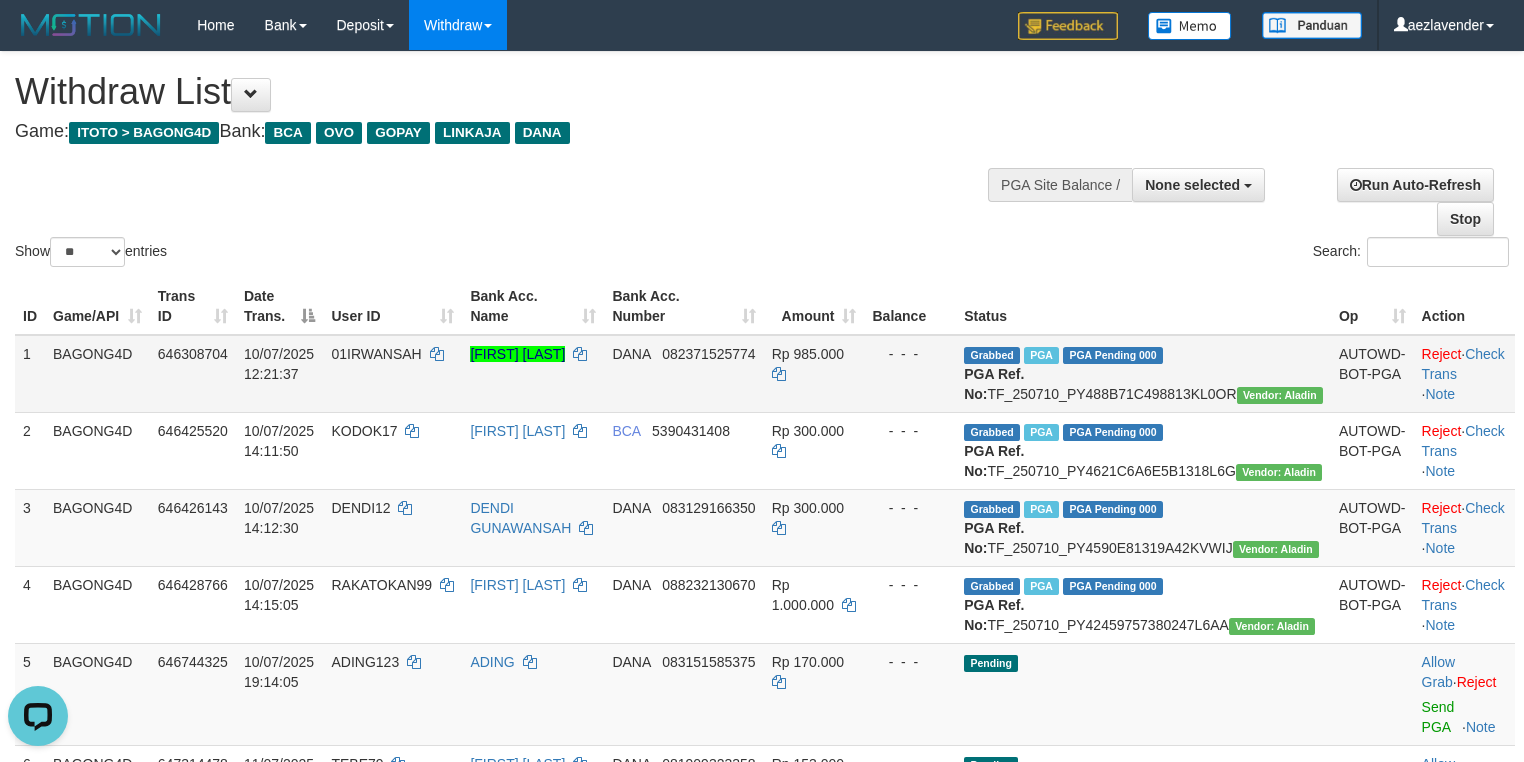 click on "DANA [PHONE]" at bounding box center [683, 374] 